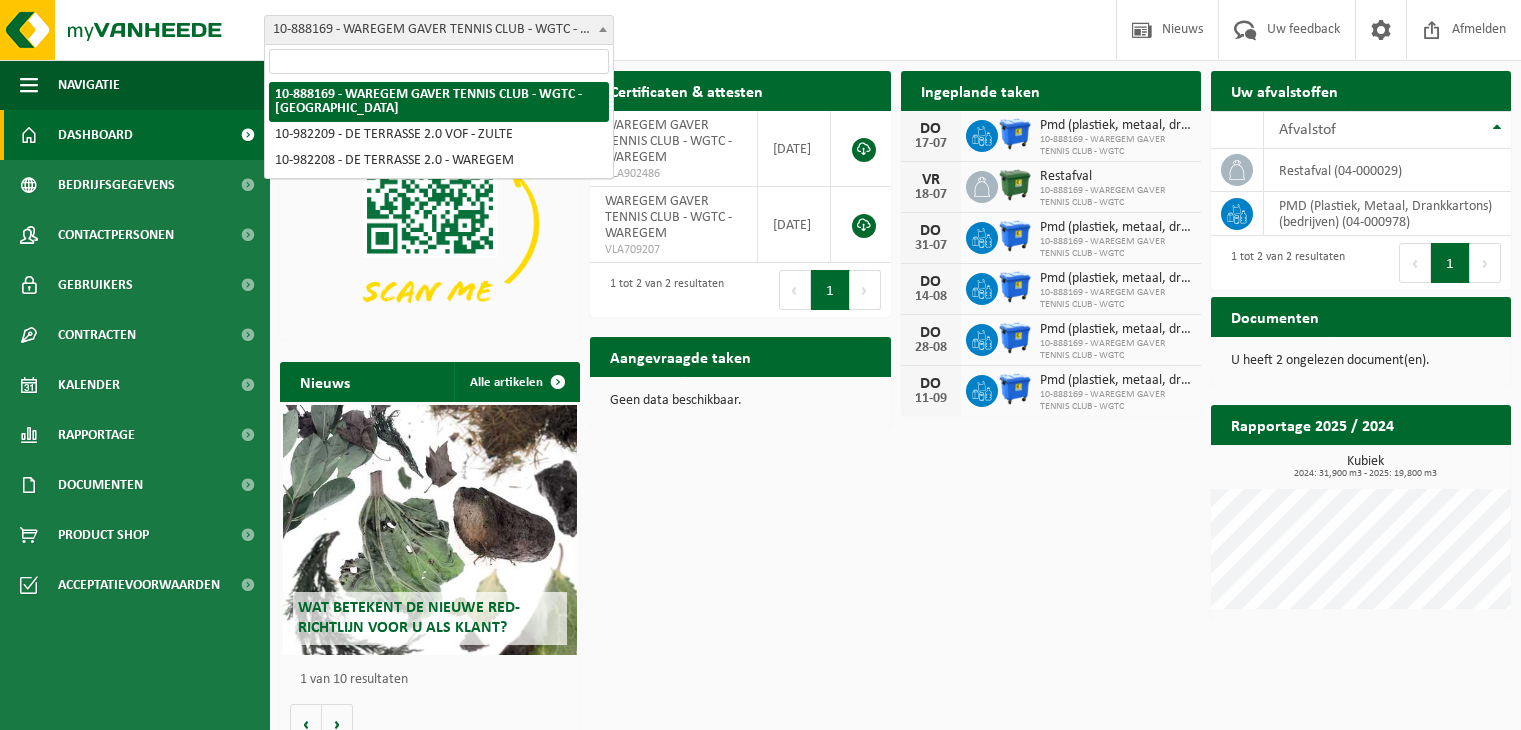 scroll, scrollTop: 0, scrollLeft: 0, axis: both 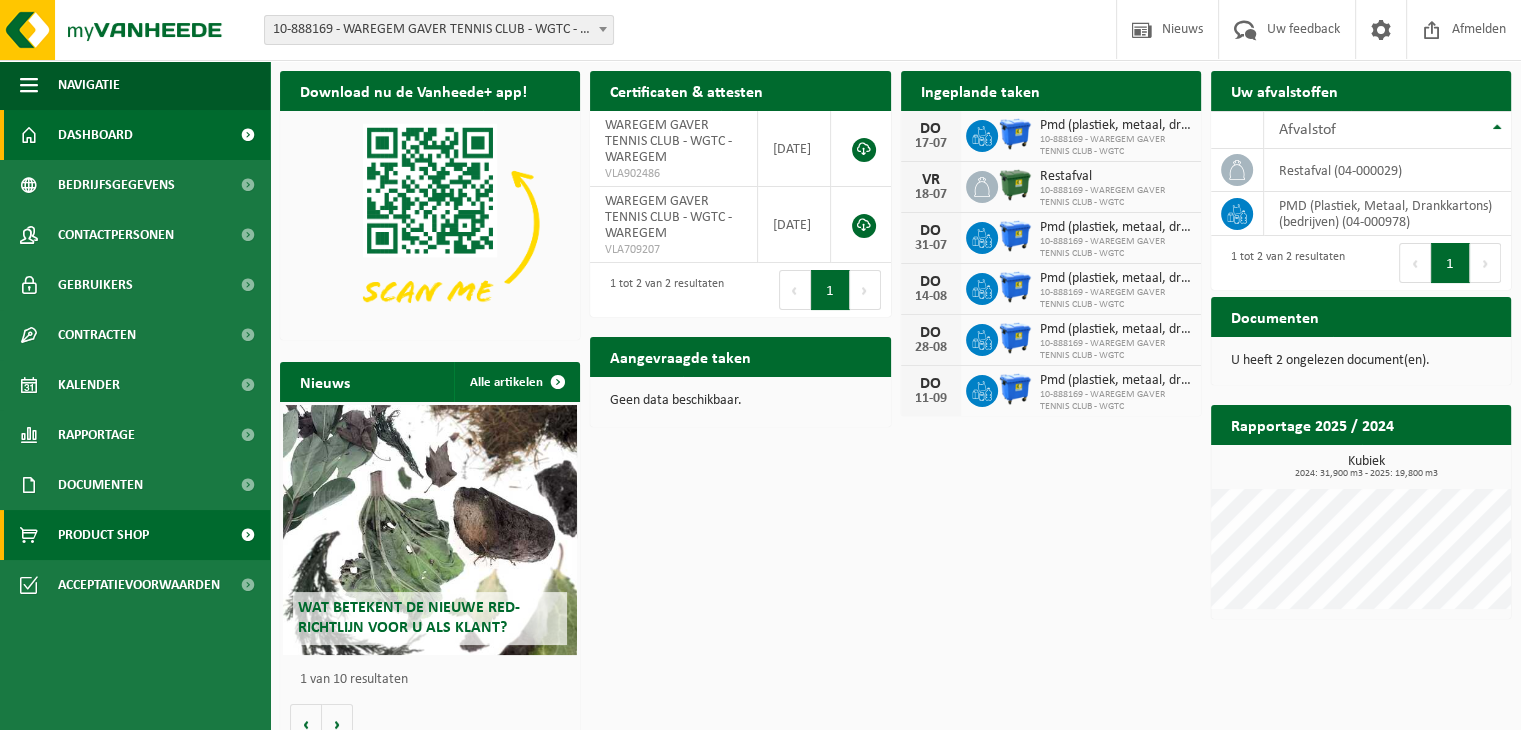 click on "Product Shop" at bounding box center (135, 535) 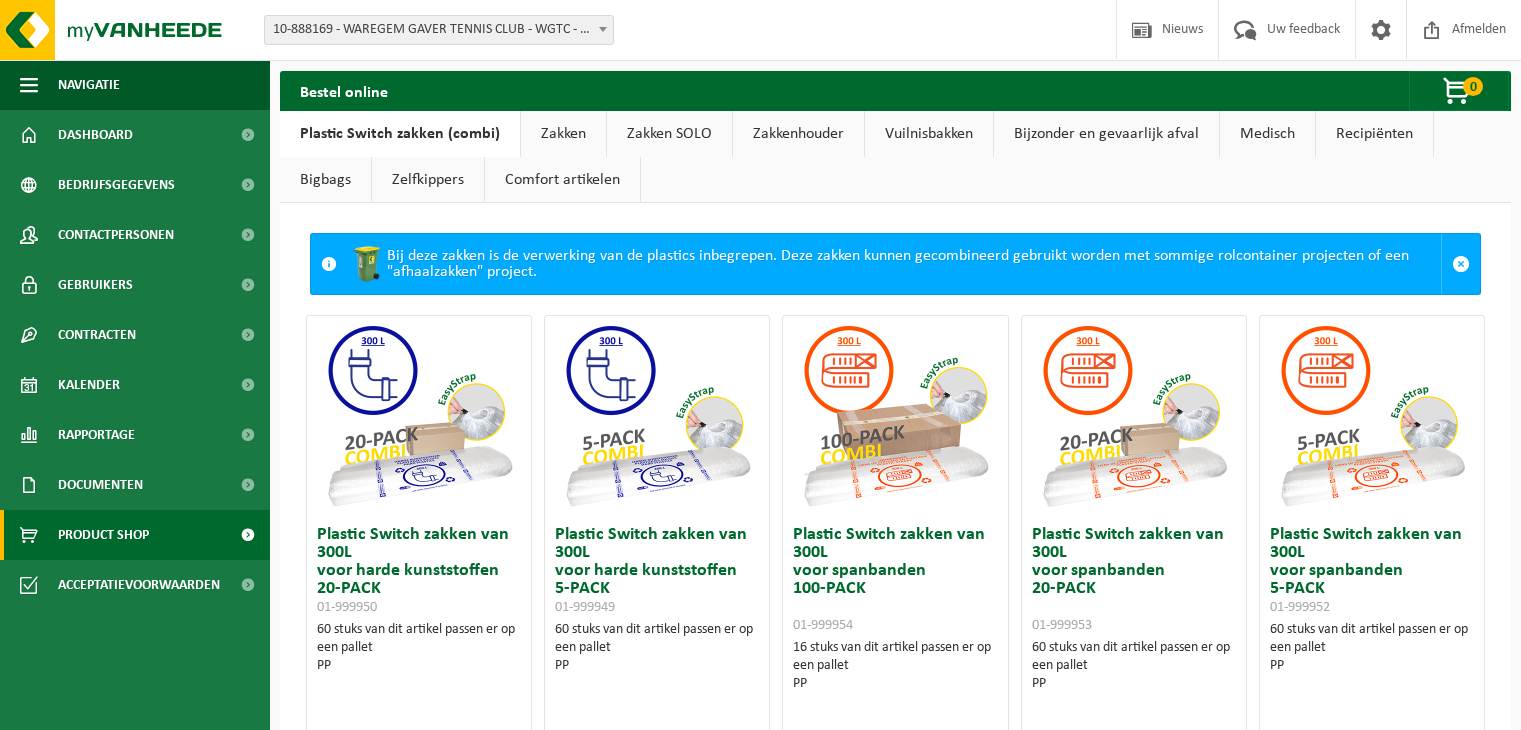 scroll, scrollTop: 0, scrollLeft: 0, axis: both 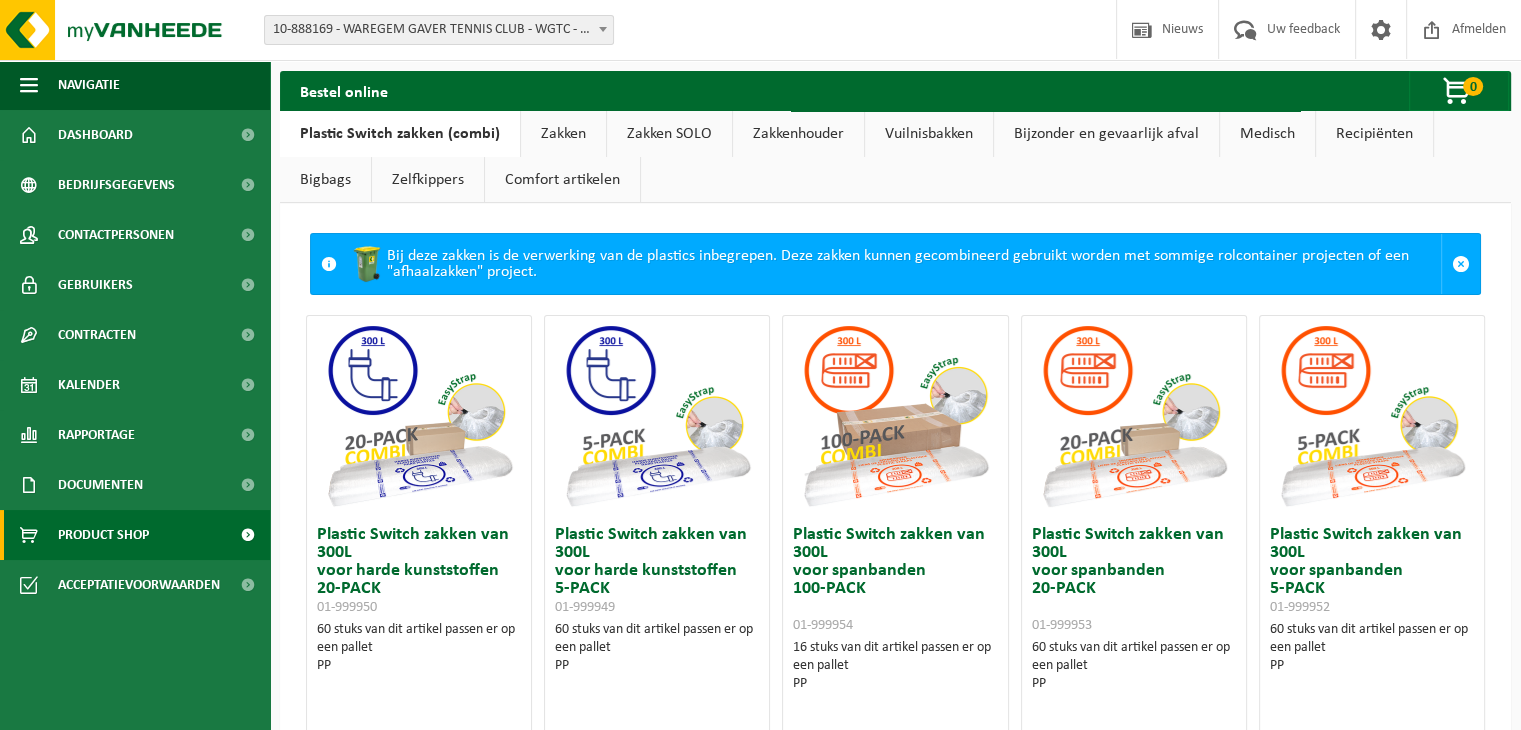 click on "Zakken" at bounding box center (563, 134) 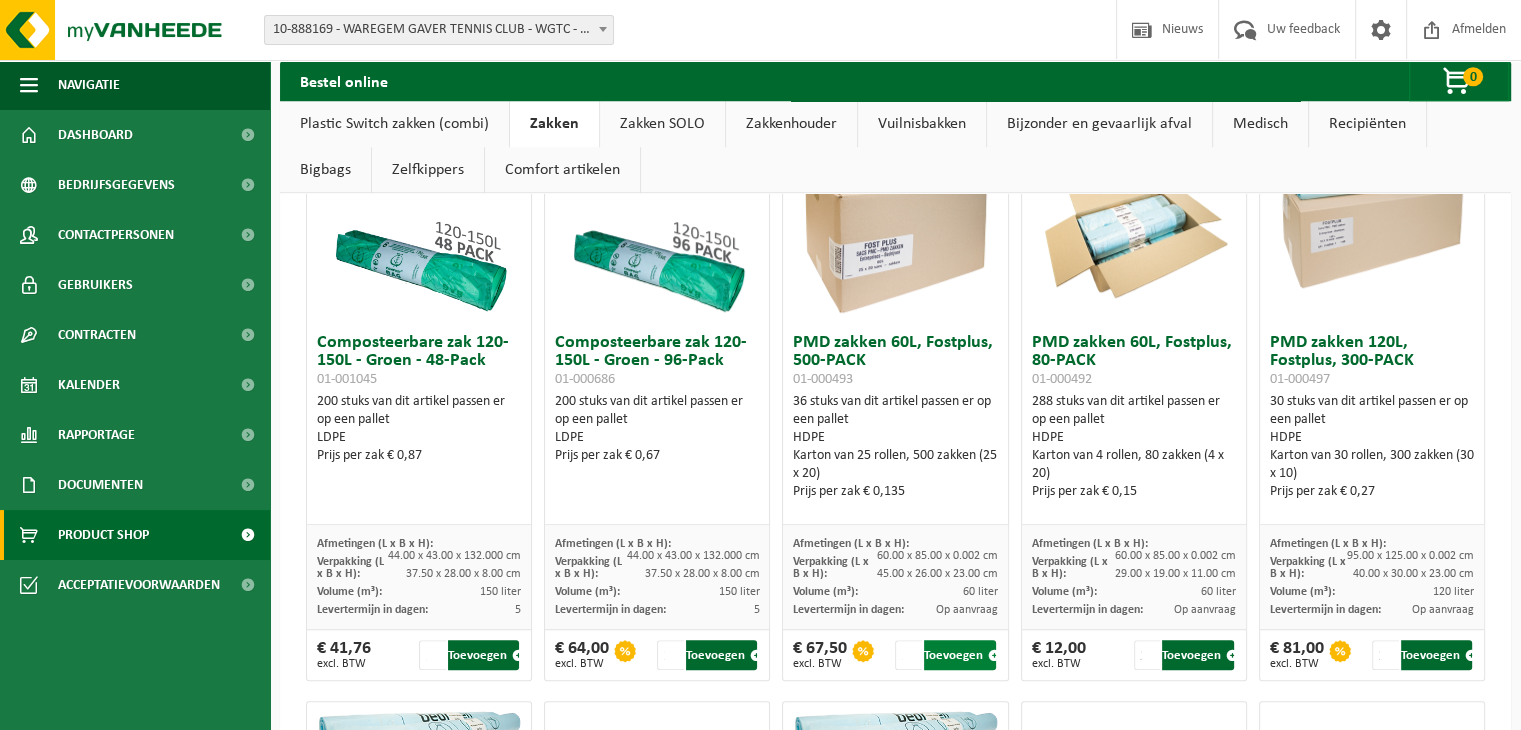 scroll, scrollTop: 1340, scrollLeft: 0, axis: vertical 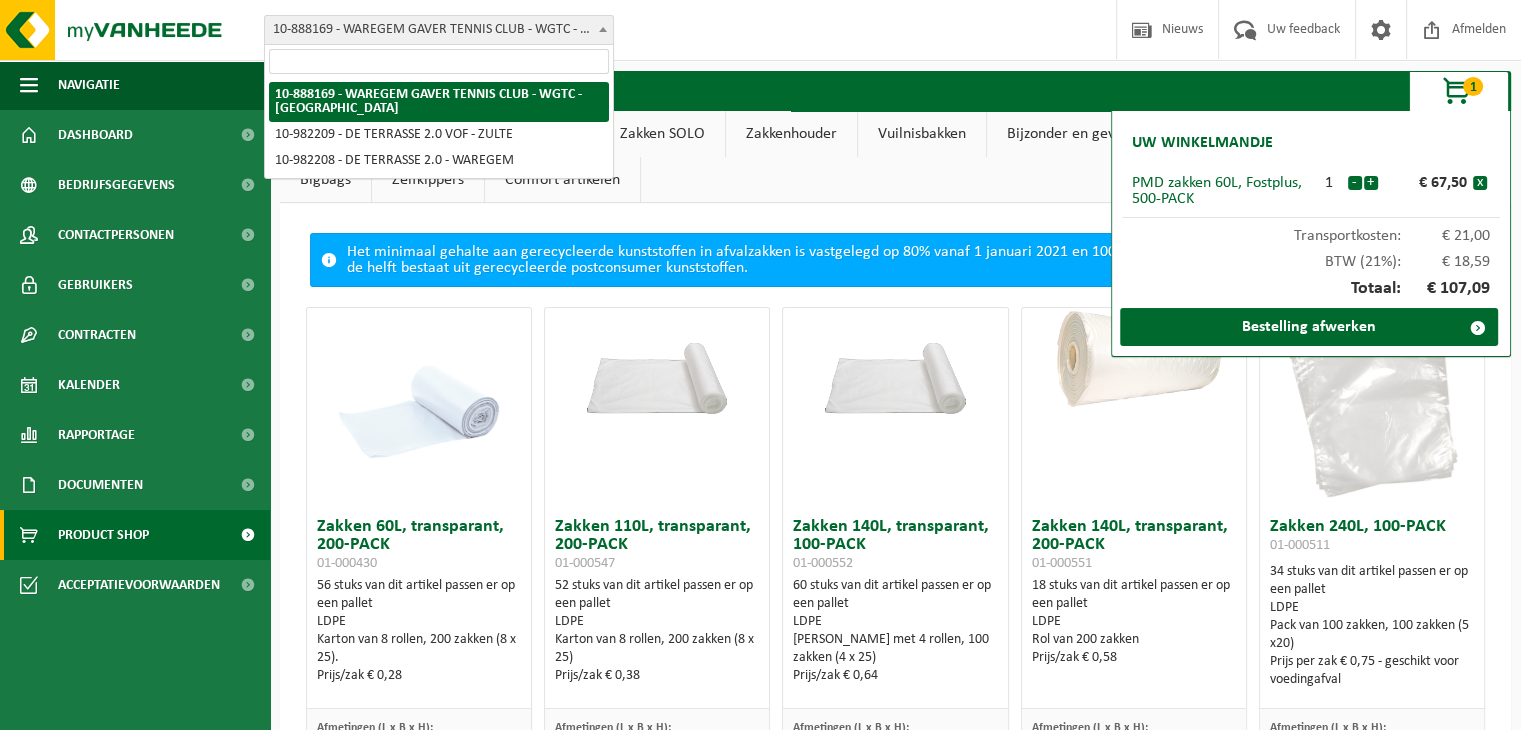 click at bounding box center (603, 29) 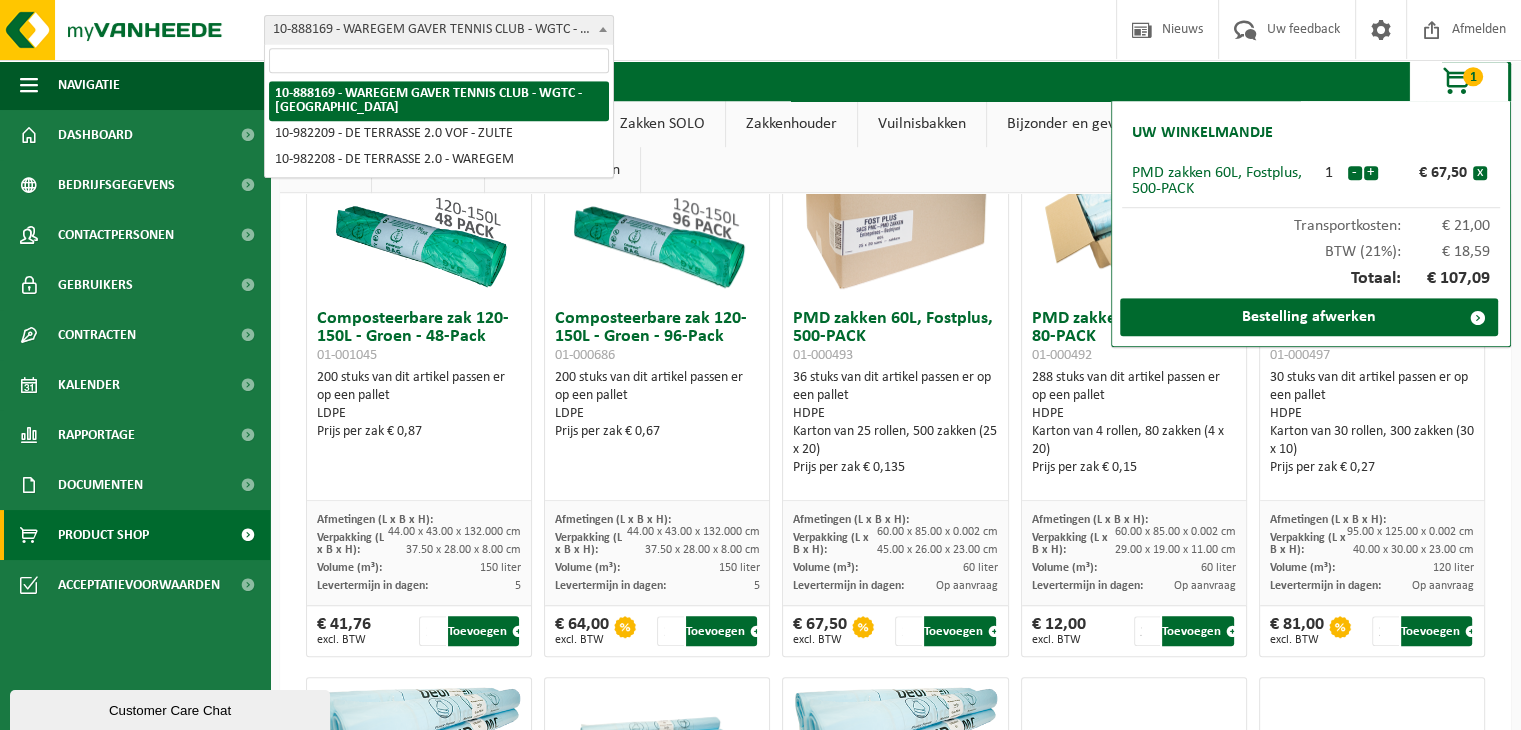 scroll, scrollTop: 1364, scrollLeft: 0, axis: vertical 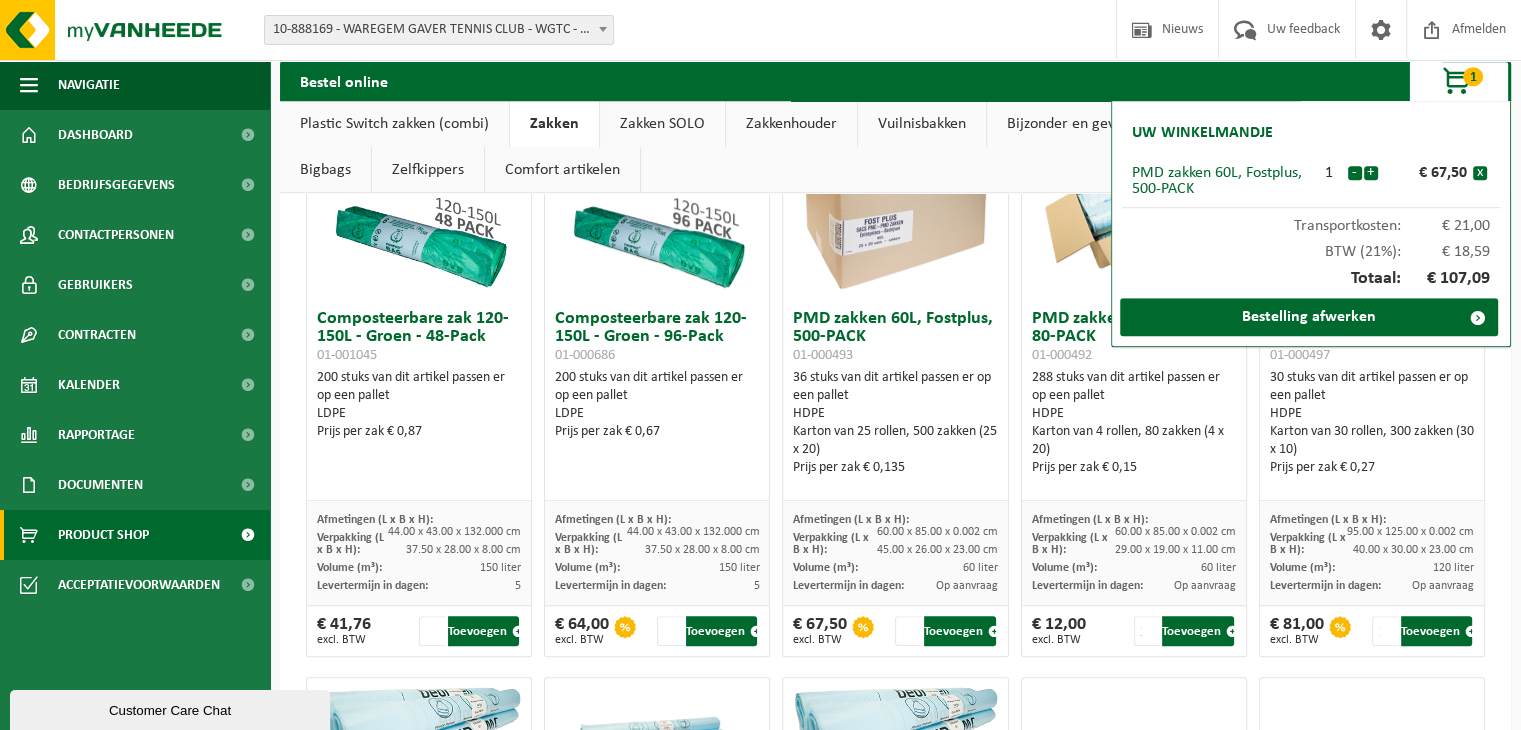 click on "Vestiging:       10-888169 - WAREGEM GAVER TENNIS CLUB - WGTC - WAREGEM 10-982209 - DE TERRASSE 2.0 VOF - ZULTE 10-982208 - DE TERRASSE 2.0 - WAREGEM   10-888169 - WAREGEM GAVER TENNIS CLUB - WGTC - WAREGEM          Welkom  SANDRINO          Nieuws         Uw feedback               Afmelden" at bounding box center (760, 30) 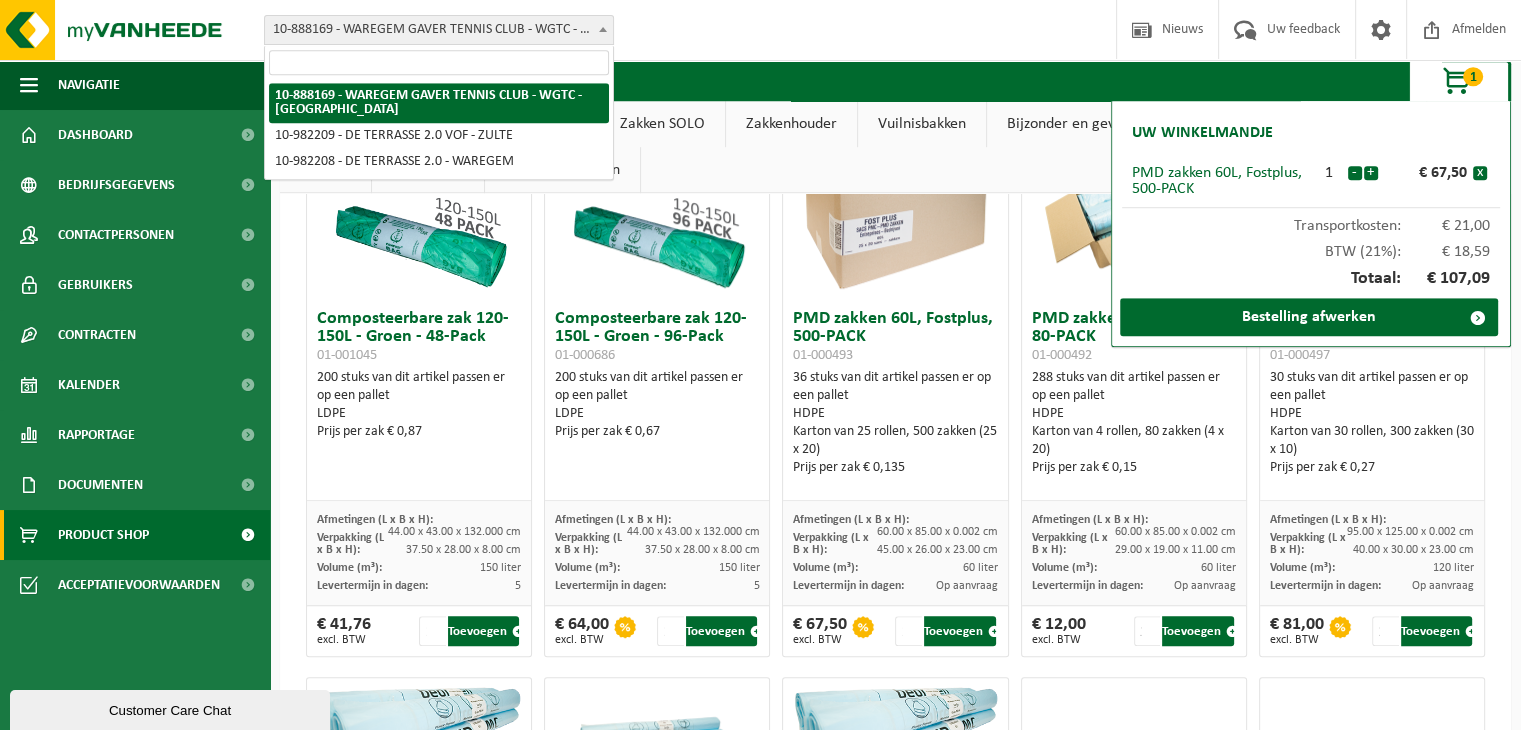 click on "10-888169 - WAREGEM GAVER TENNIS CLUB - WGTC - [GEOGRAPHIC_DATA]" at bounding box center (439, 30) 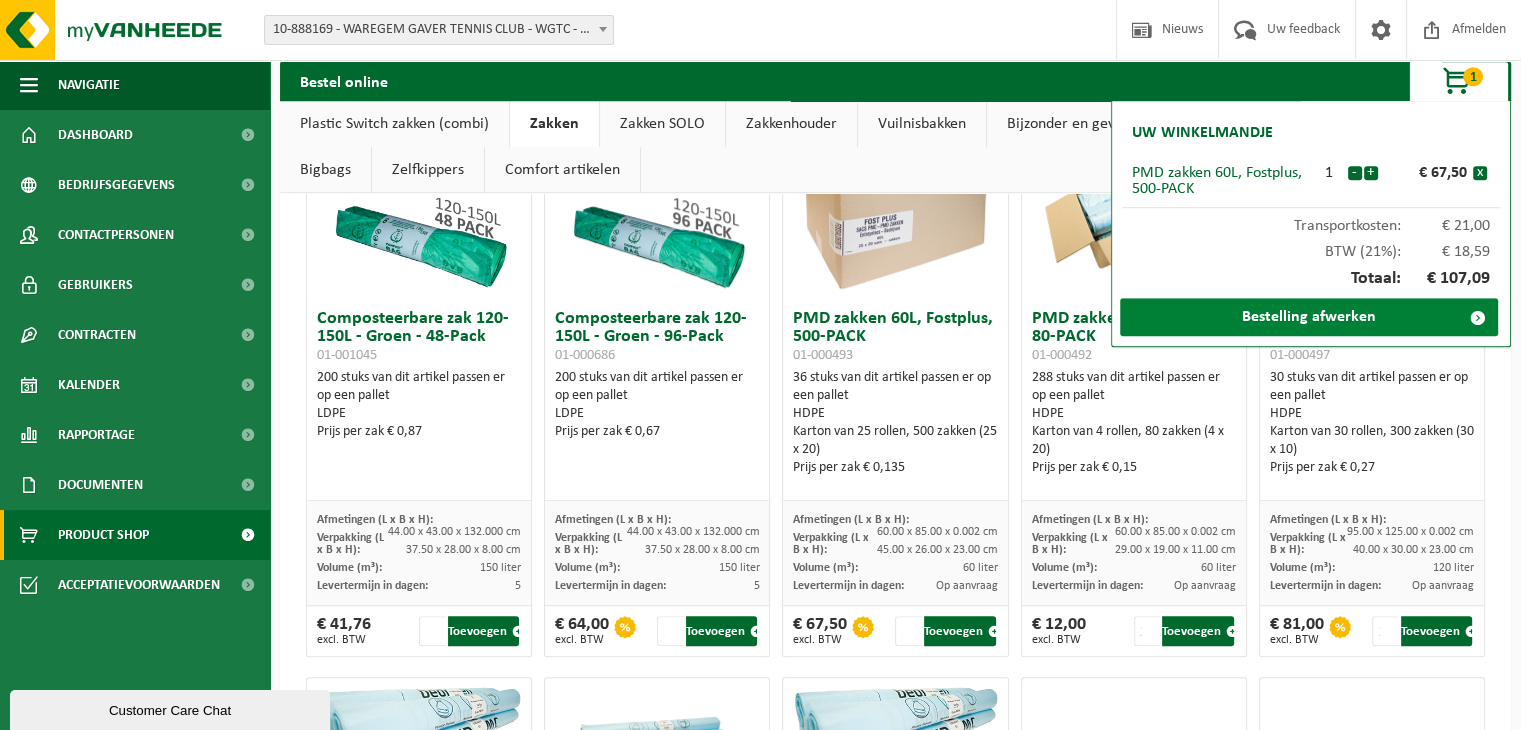 click on "Bestelling afwerken" at bounding box center [1309, 317] 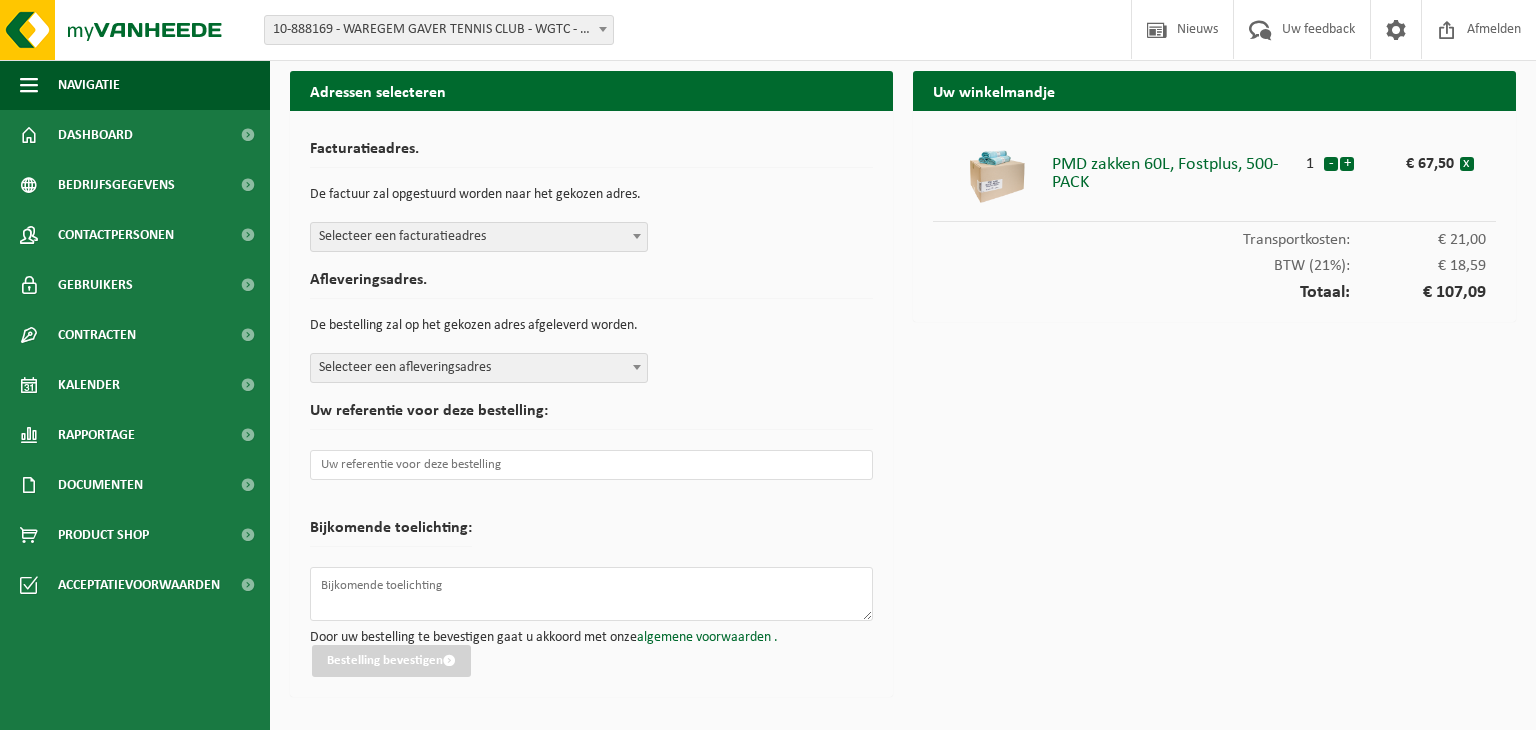 scroll, scrollTop: 0, scrollLeft: 0, axis: both 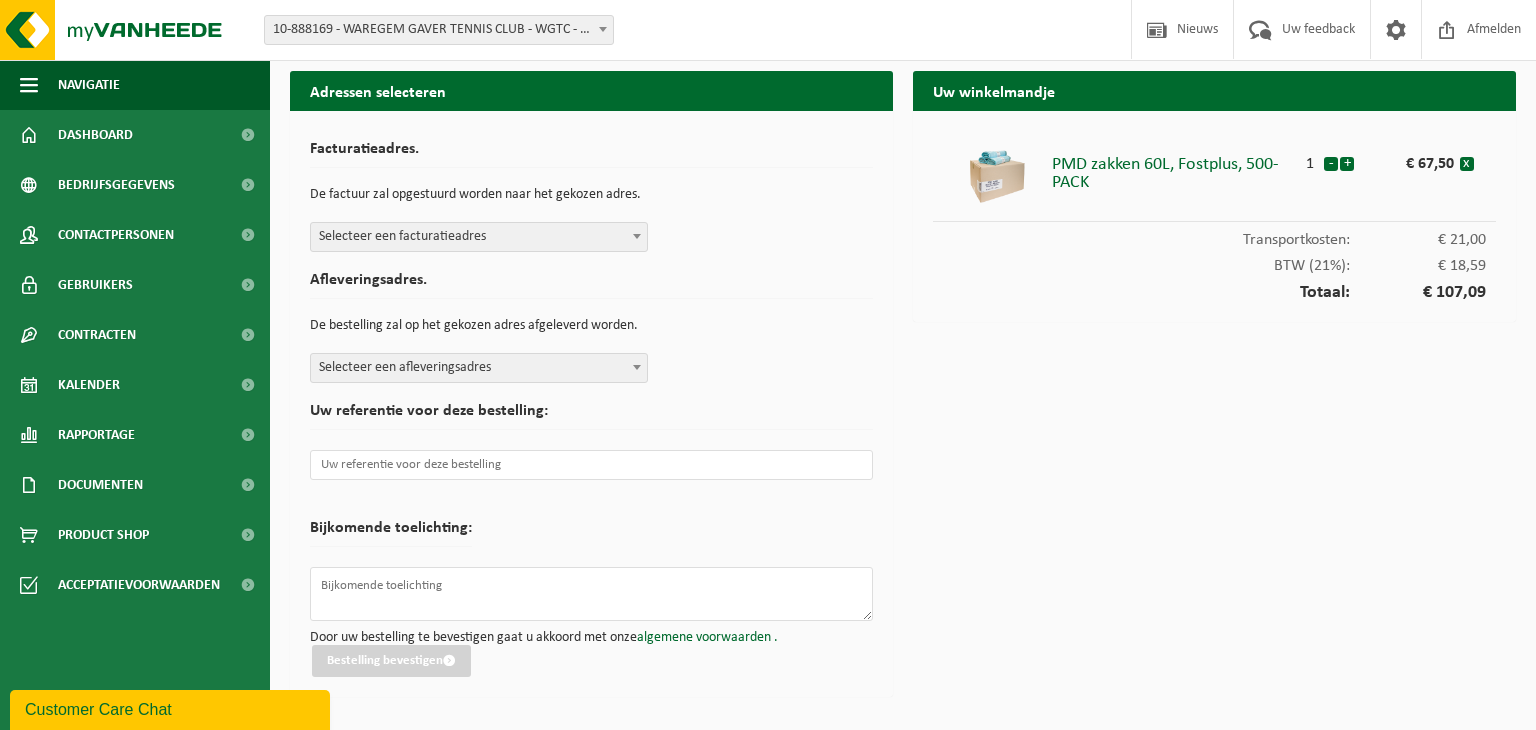 click on "Selecteer een afleveringsadres" at bounding box center (479, 368) 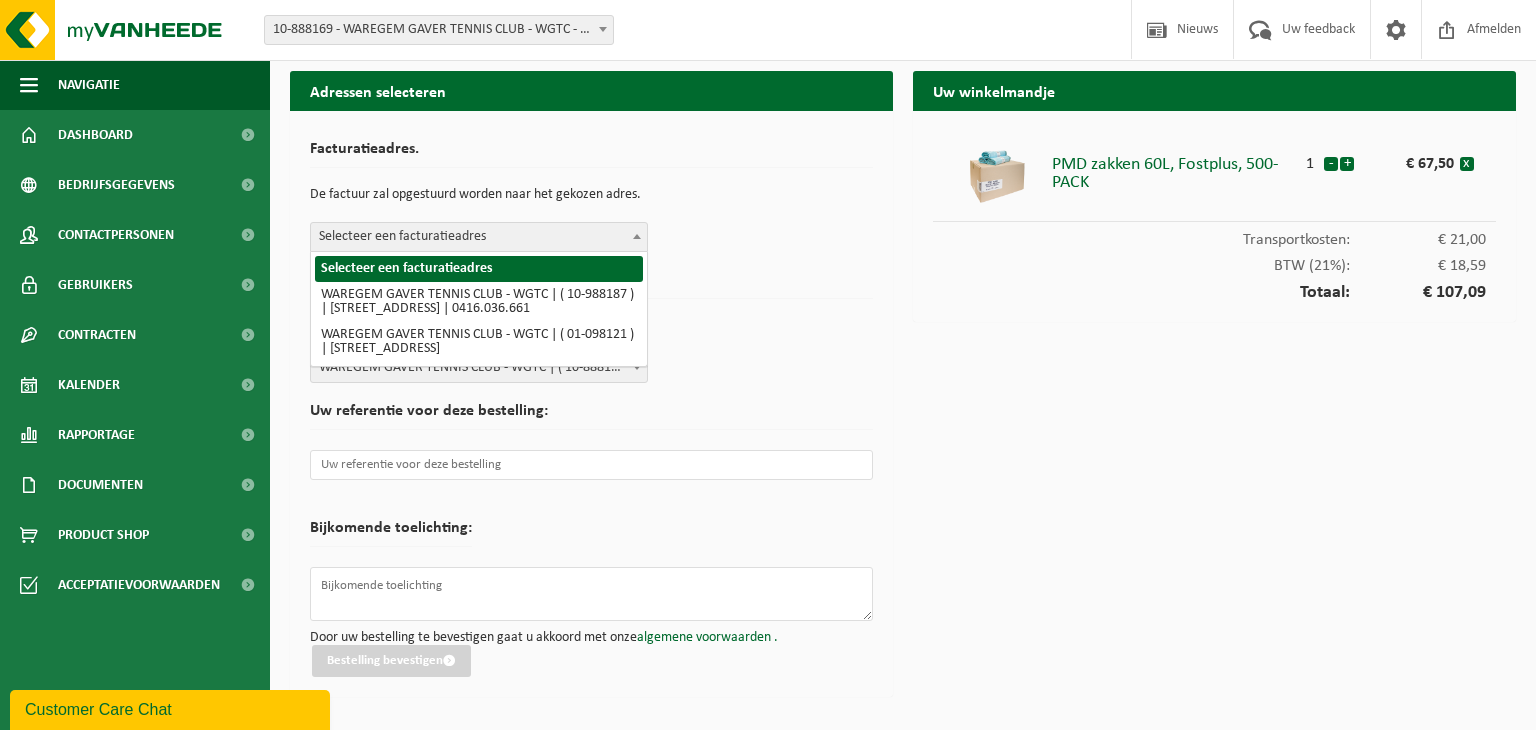 click on "Selecteer een facturatieadres" at bounding box center (479, 237) 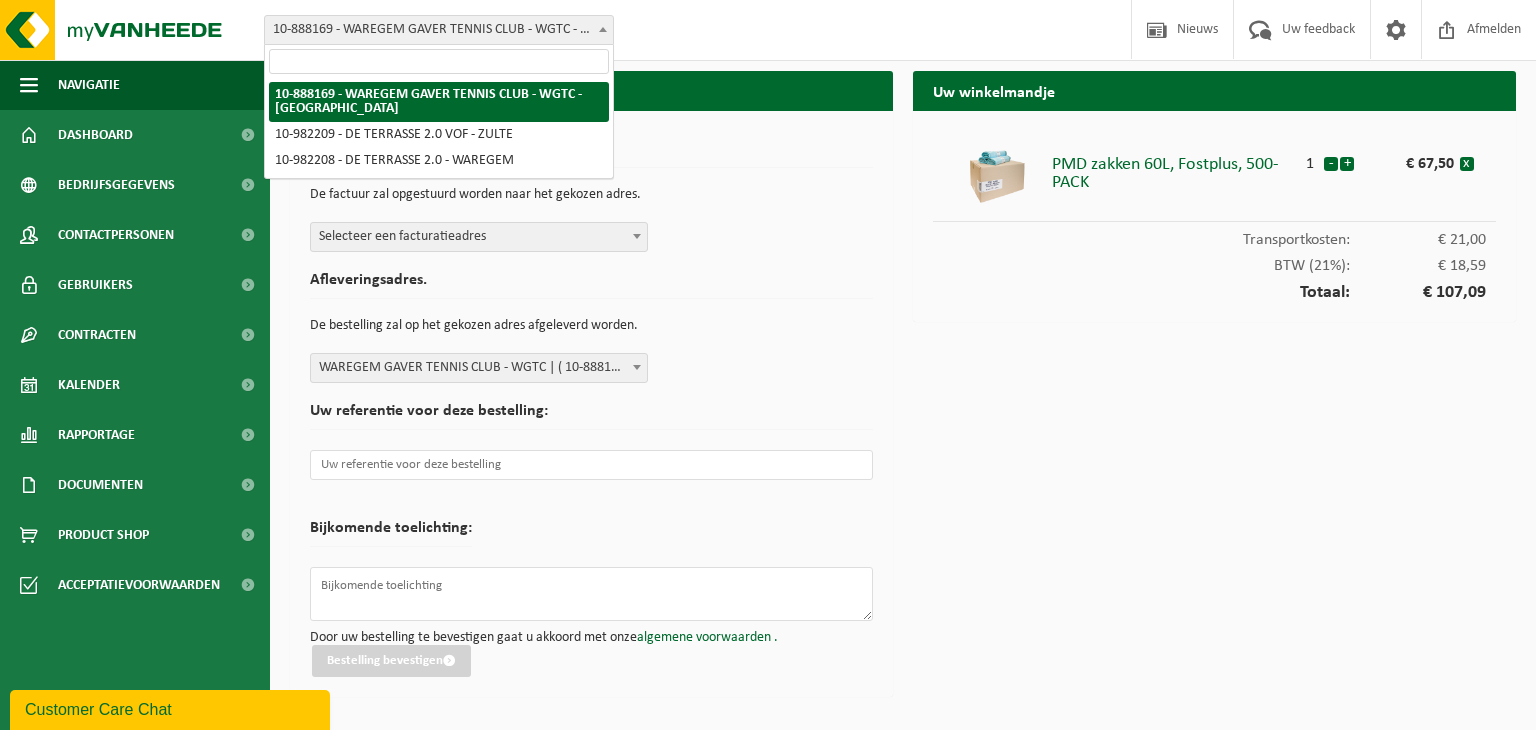 click on "10-888169 - WAREGEM GAVER TENNIS CLUB - WGTC - [GEOGRAPHIC_DATA]" at bounding box center [439, 30] 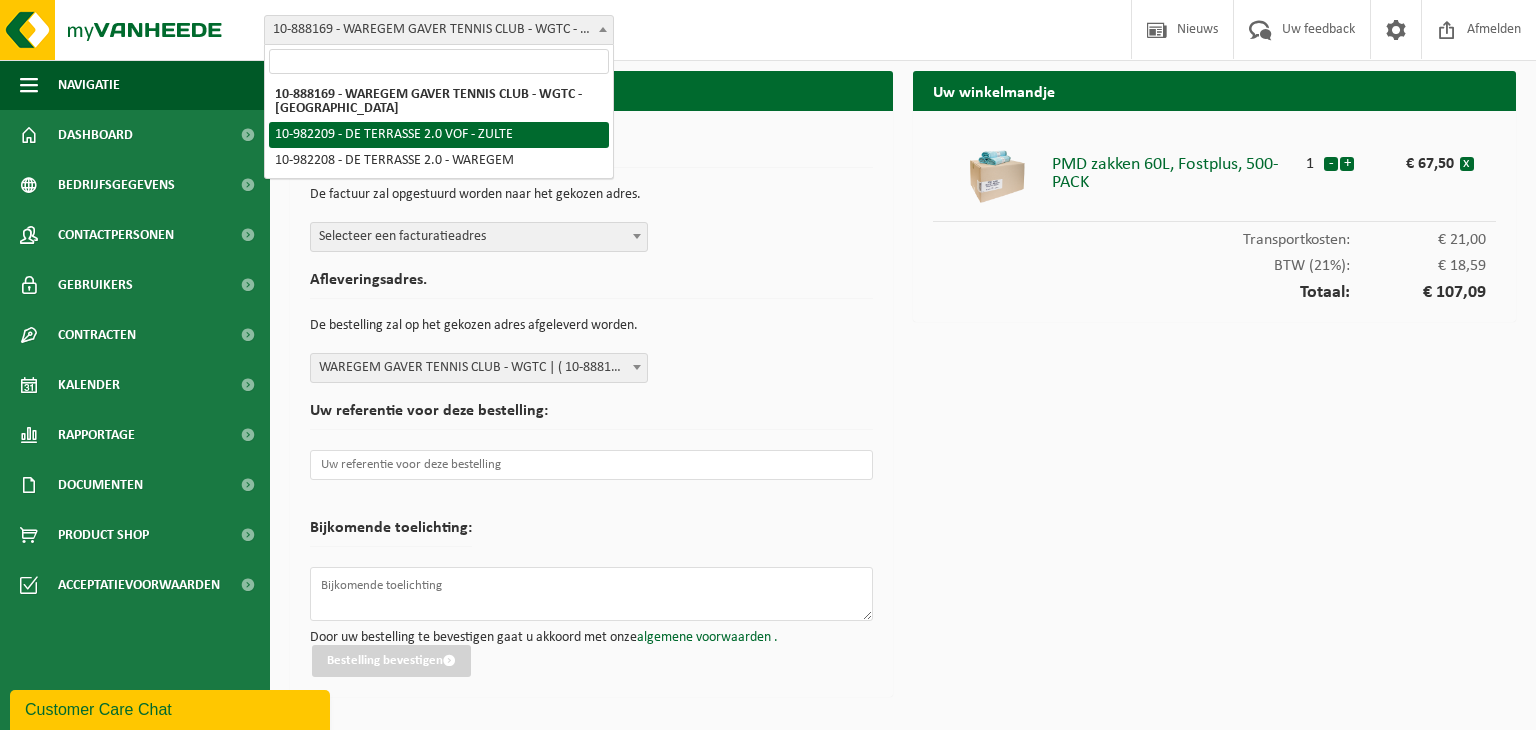 select on "162436" 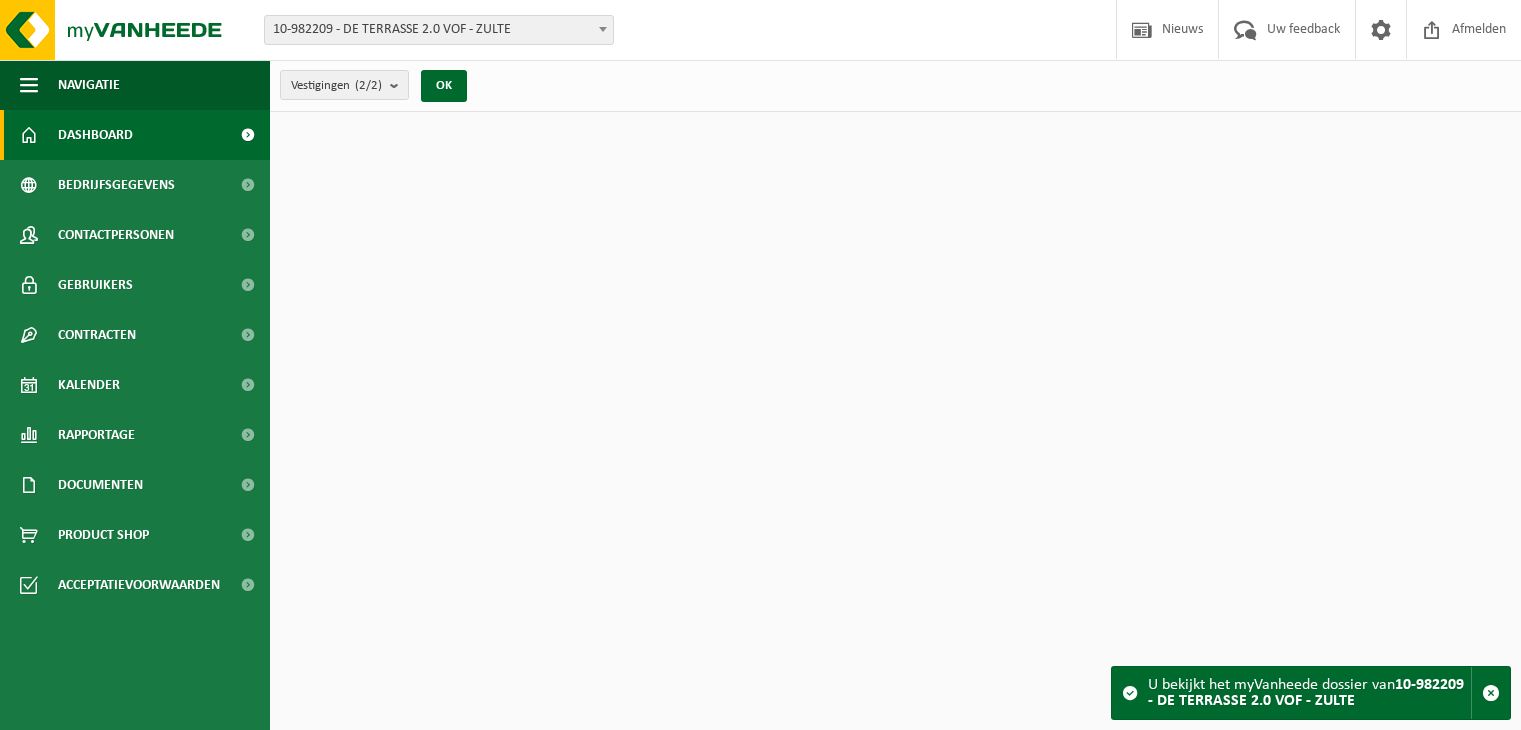 scroll, scrollTop: 0, scrollLeft: 0, axis: both 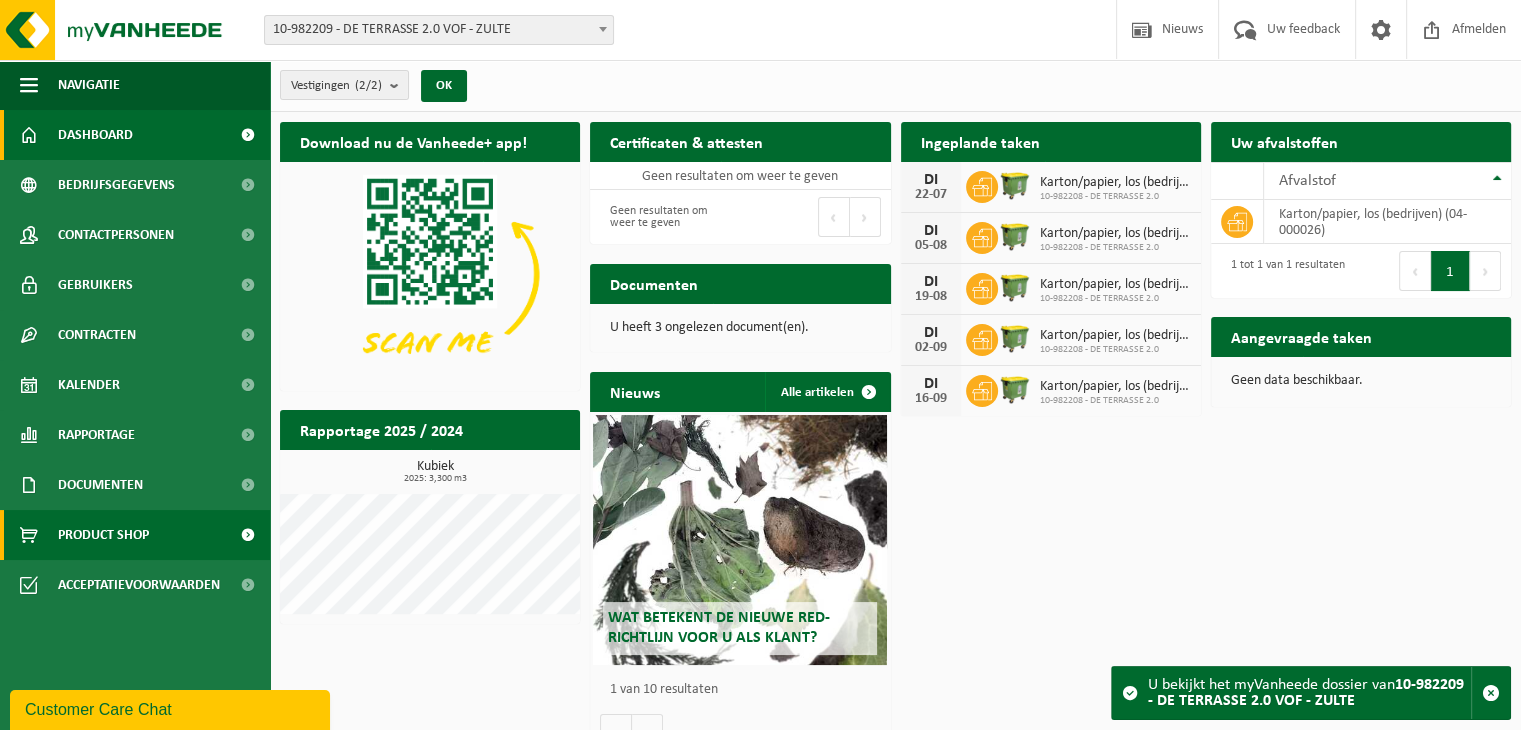 click on "Product Shop" at bounding box center (103, 535) 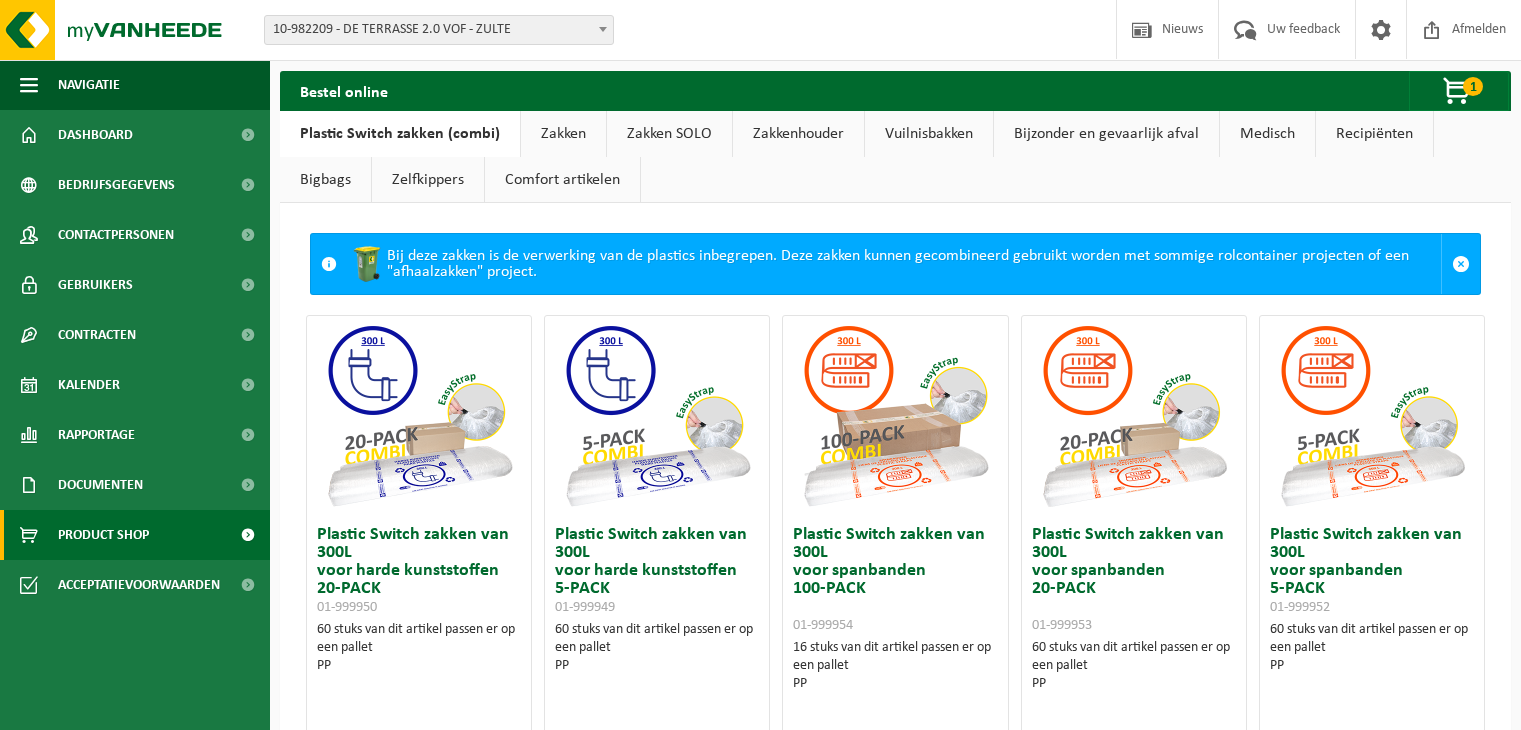 scroll, scrollTop: 0, scrollLeft: 0, axis: both 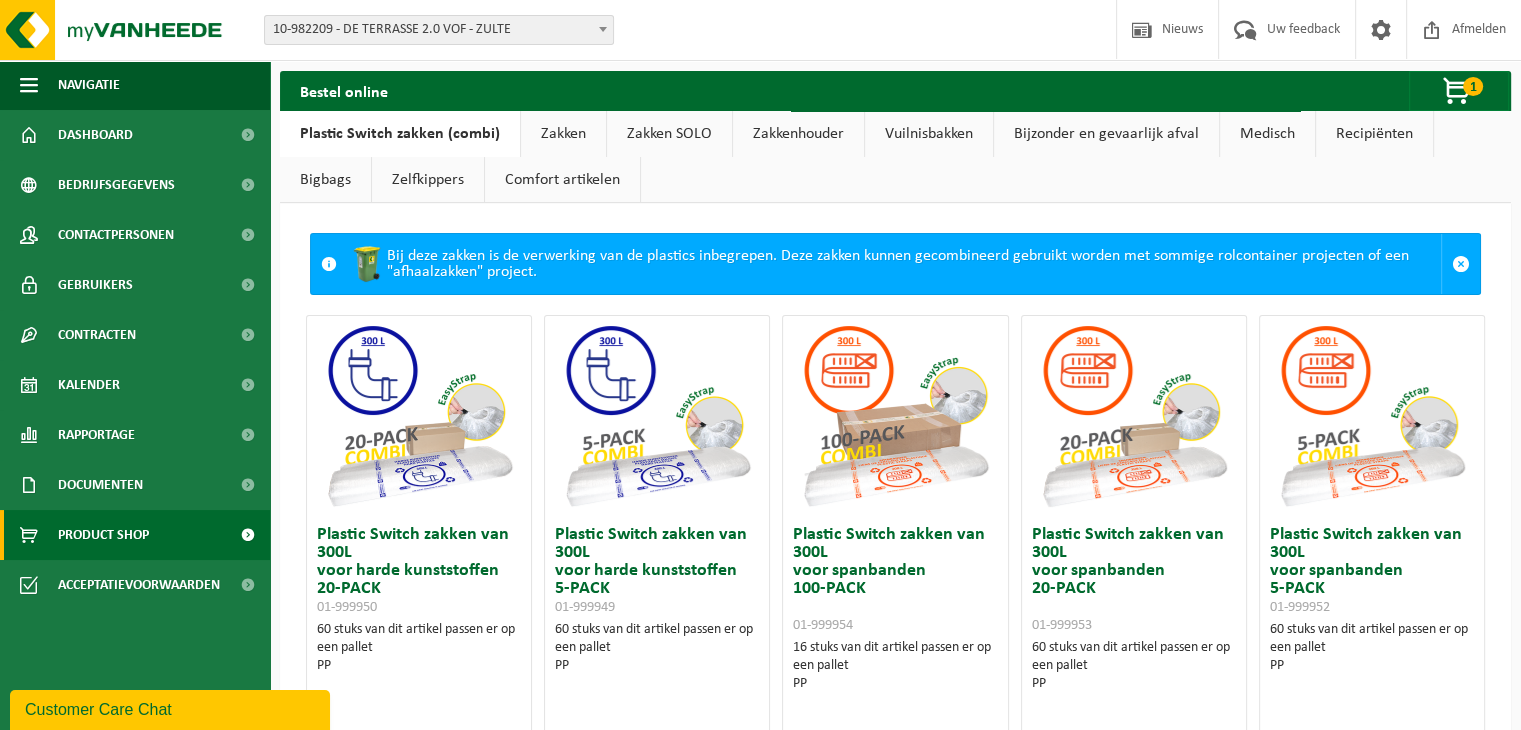 click on "Zakken" at bounding box center (563, 134) 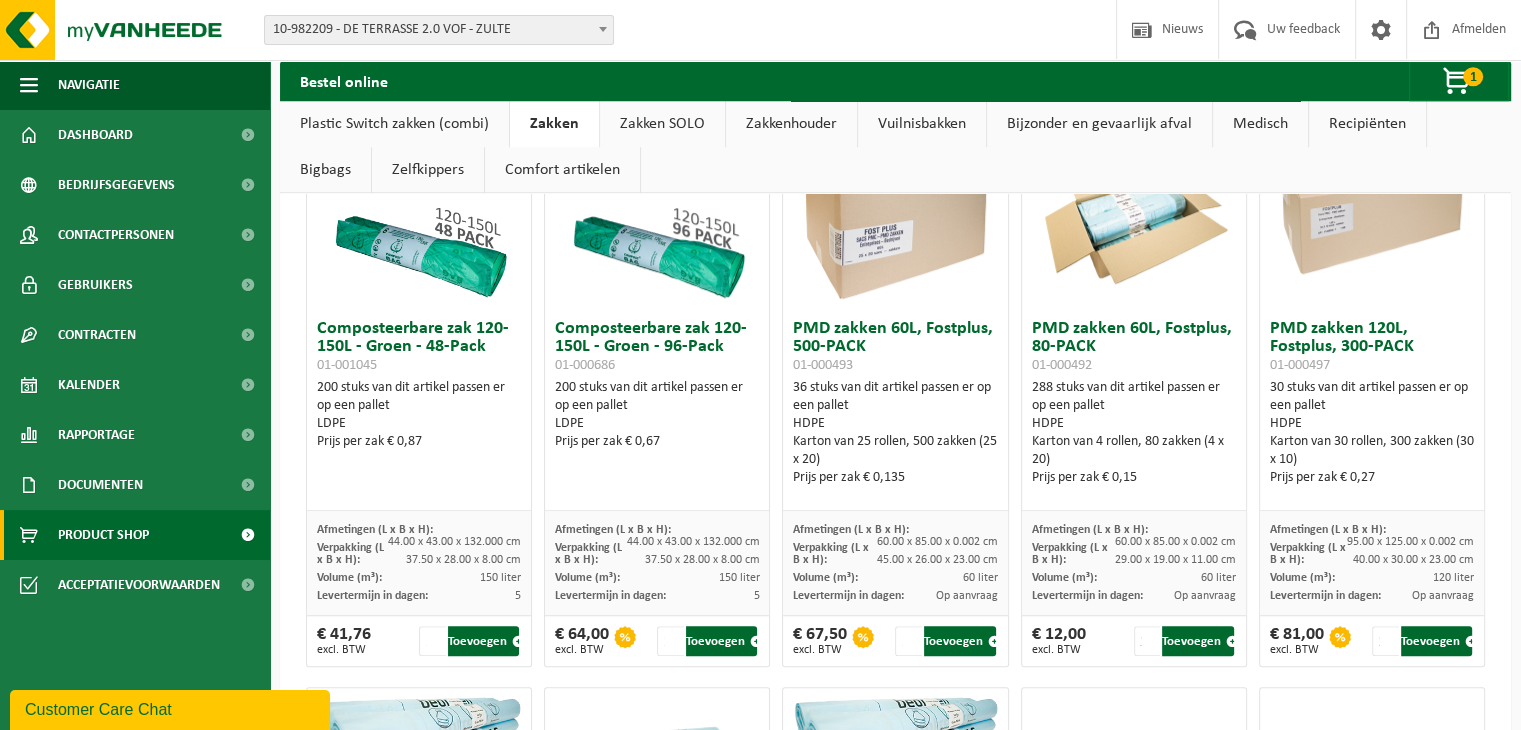 scroll, scrollTop: 1356, scrollLeft: 0, axis: vertical 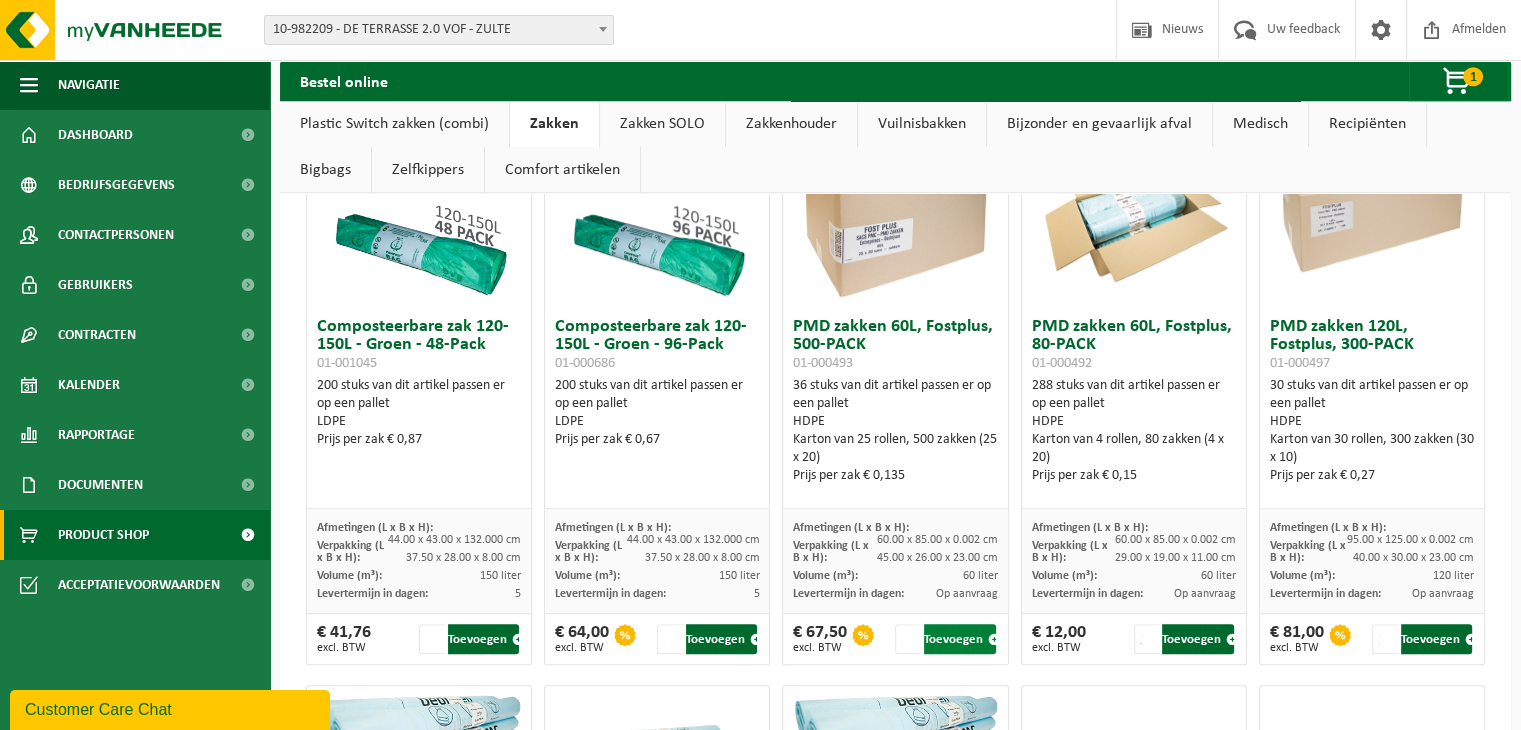click on "Toevoegen" at bounding box center (959, 639) 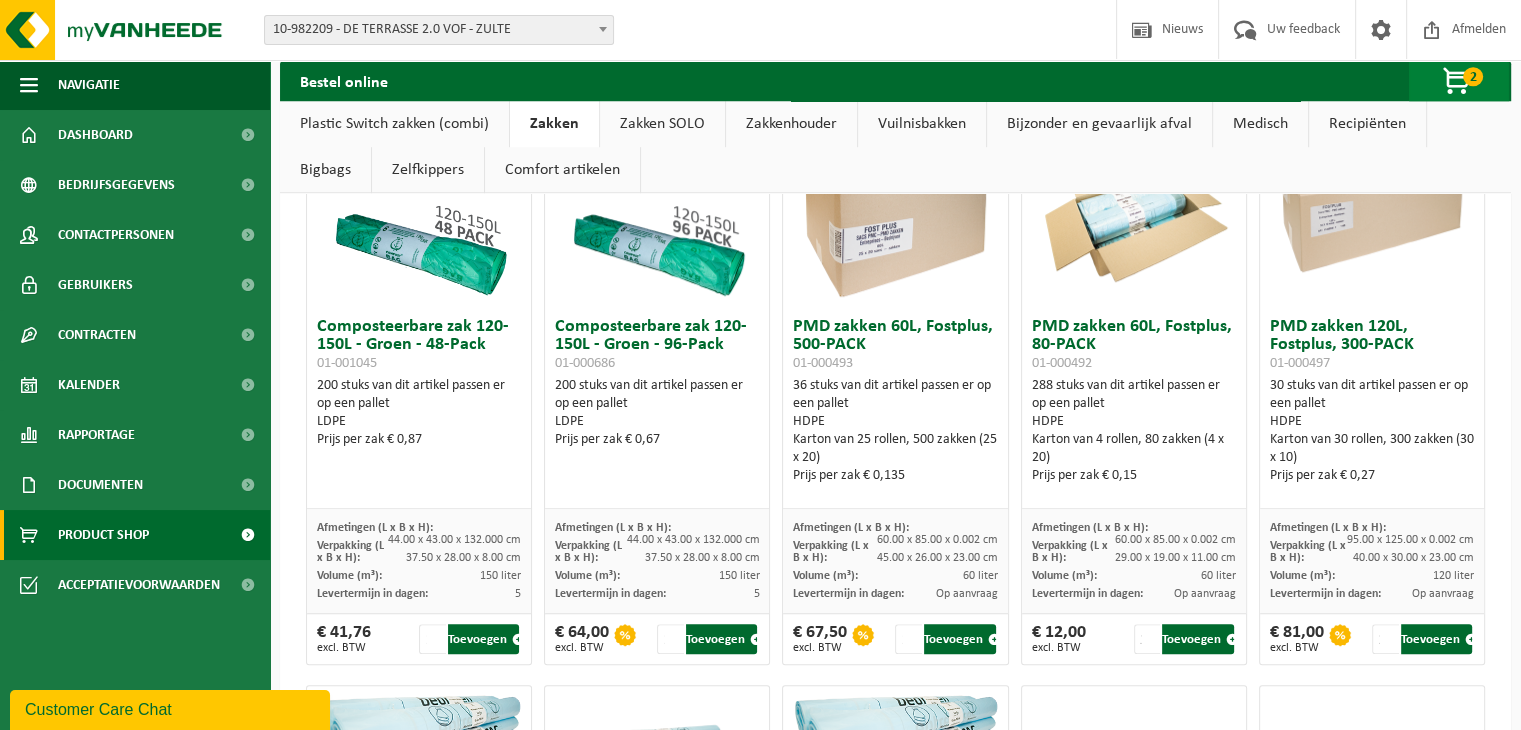 click on "2" at bounding box center [1473, 76] 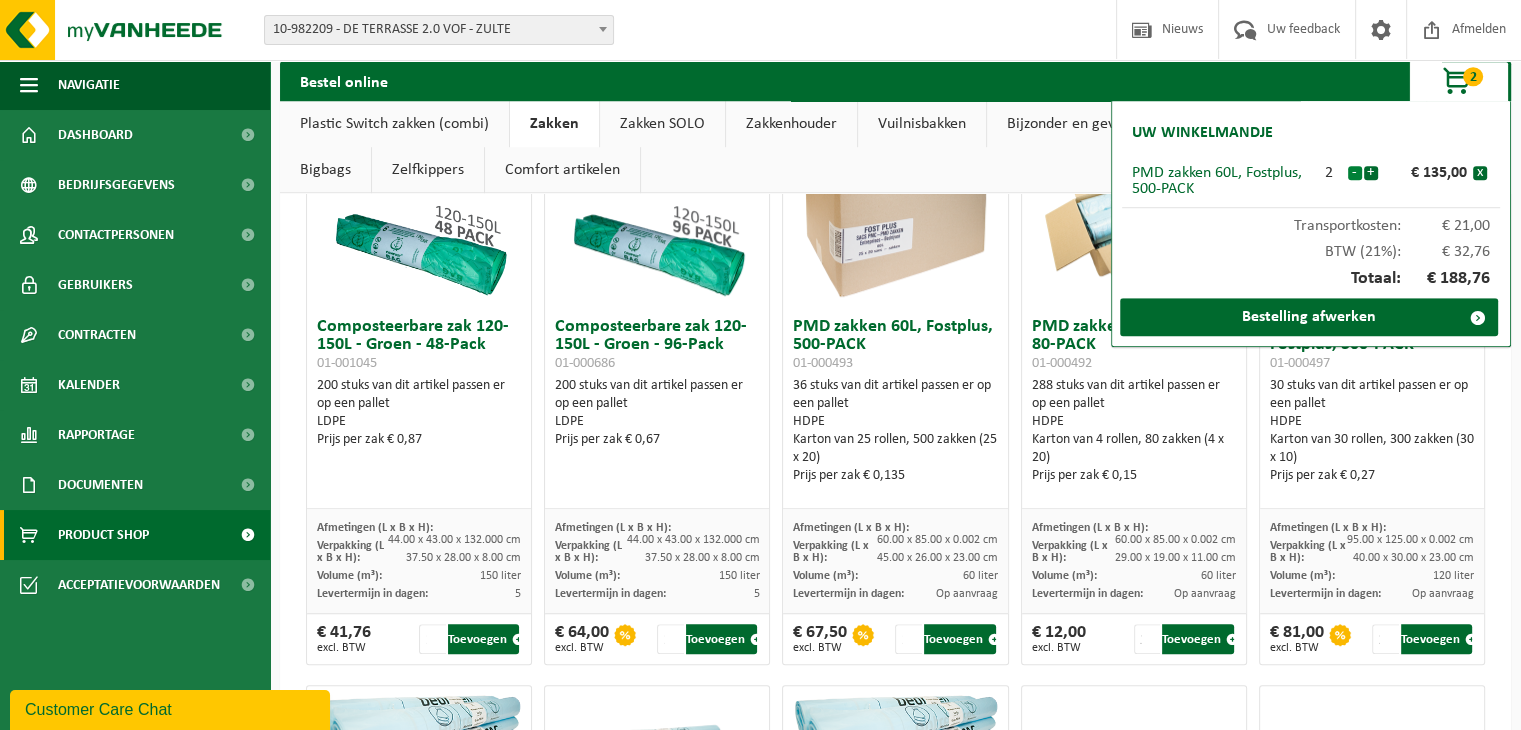 click on "-" at bounding box center (1355, 173) 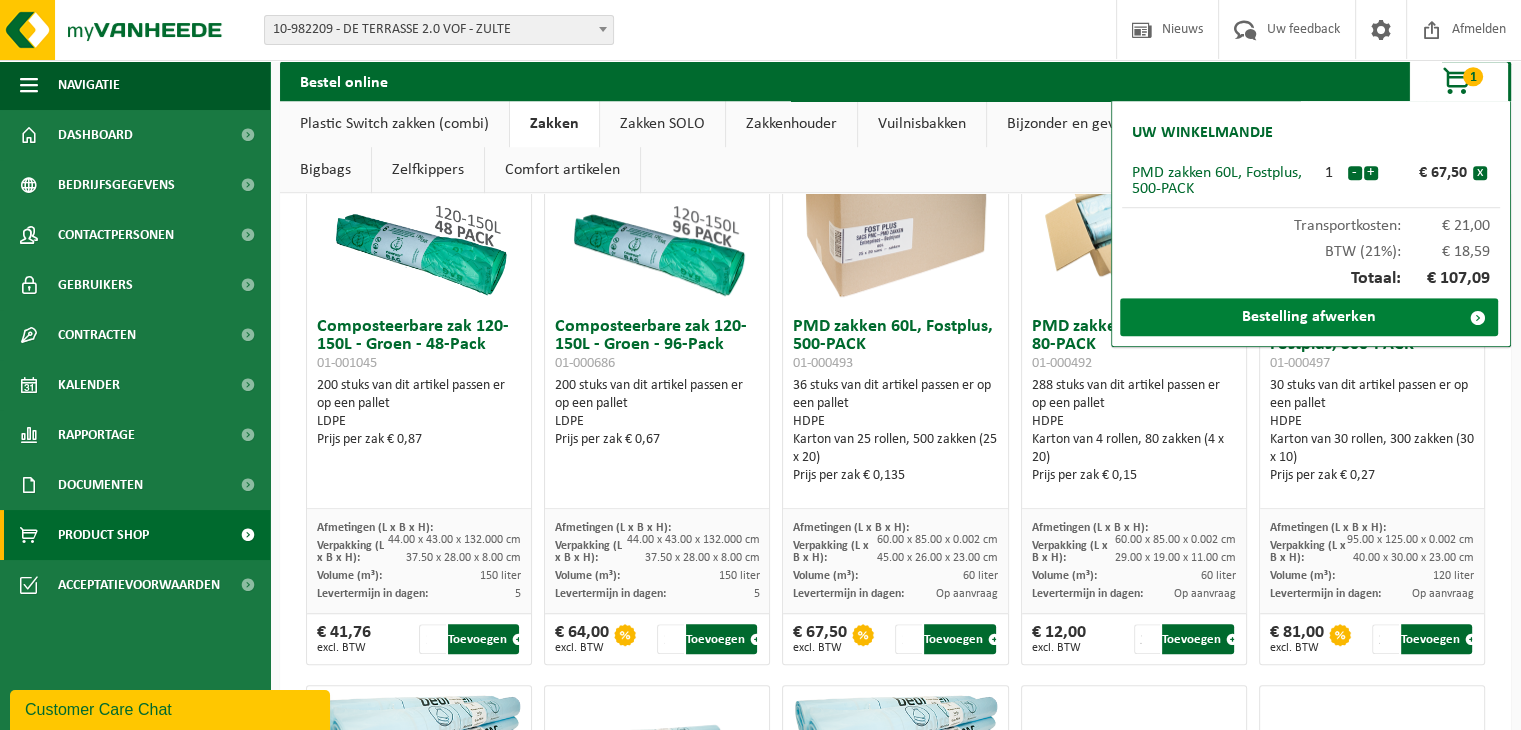 click on "Bestelling afwerken" at bounding box center [1309, 317] 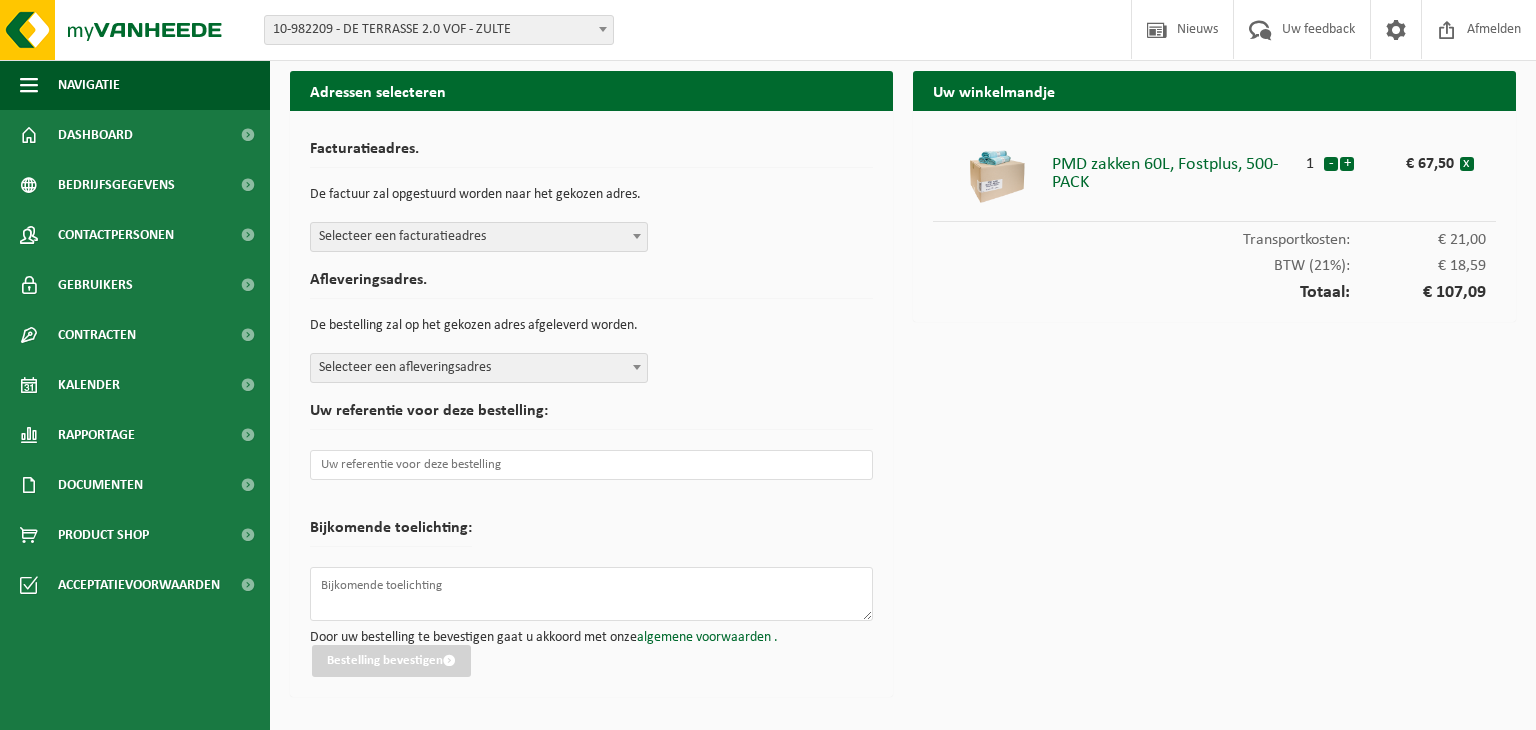 scroll, scrollTop: 0, scrollLeft: 0, axis: both 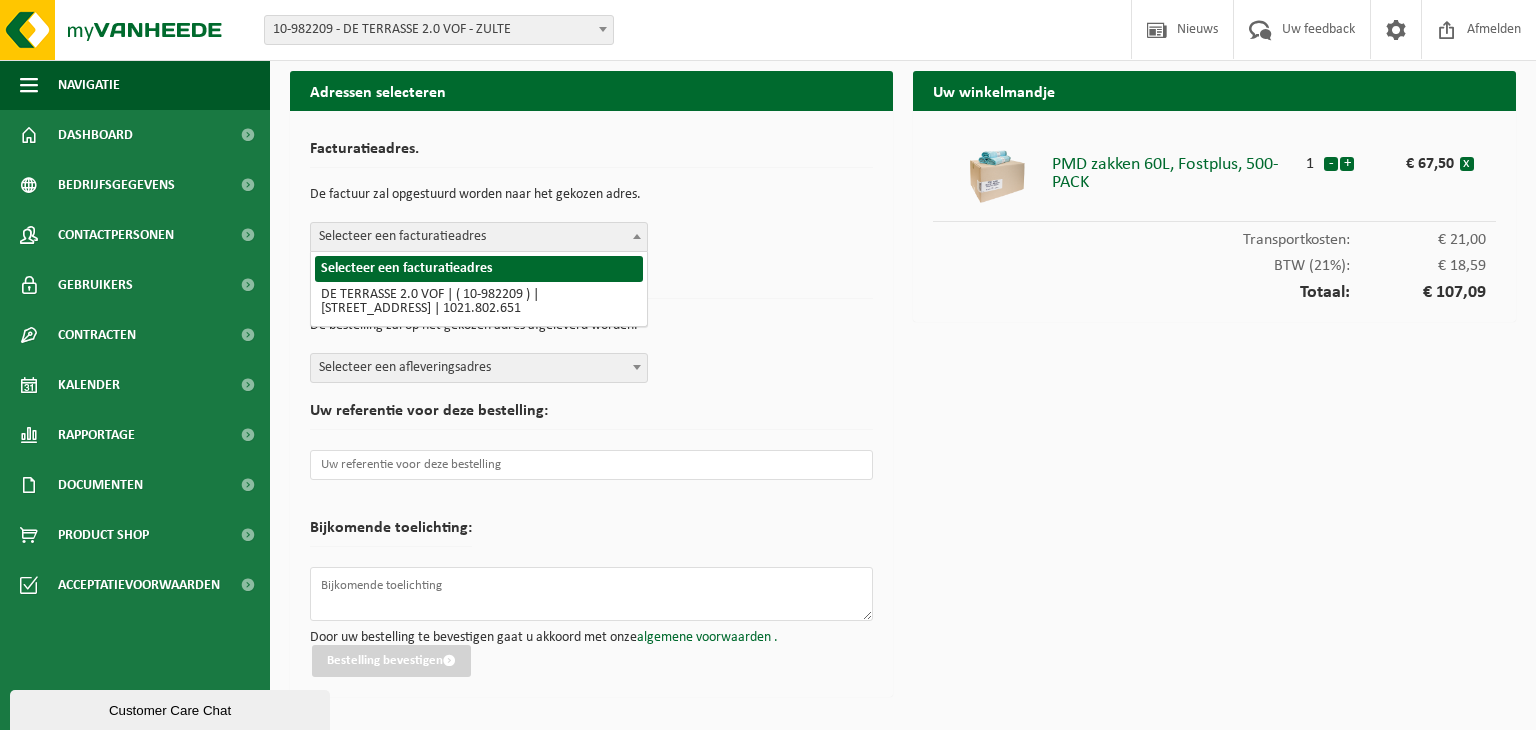 click on "Selecteer een facturatieadres" at bounding box center (479, 237) 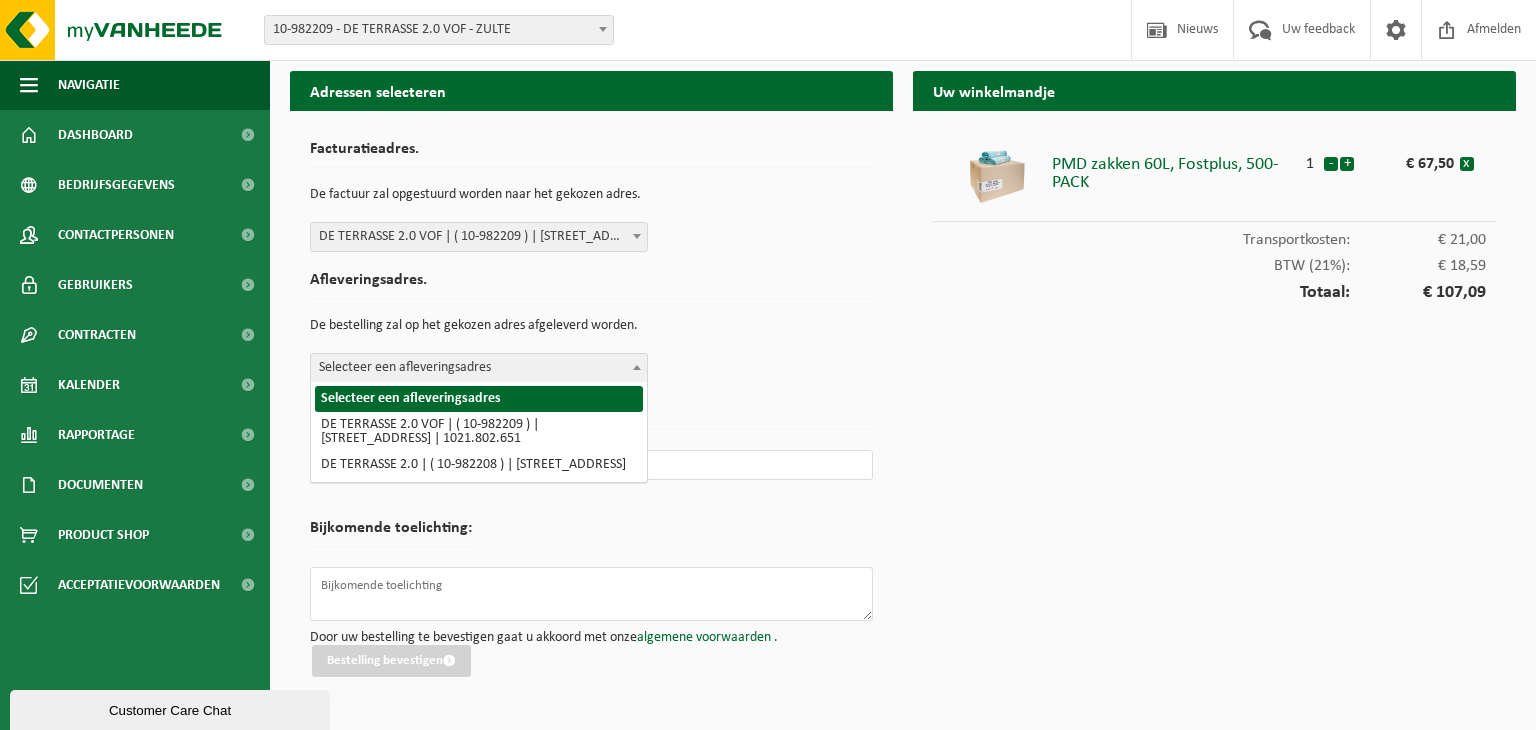 click on "Selecteer een afleveringsadres" at bounding box center [479, 368] 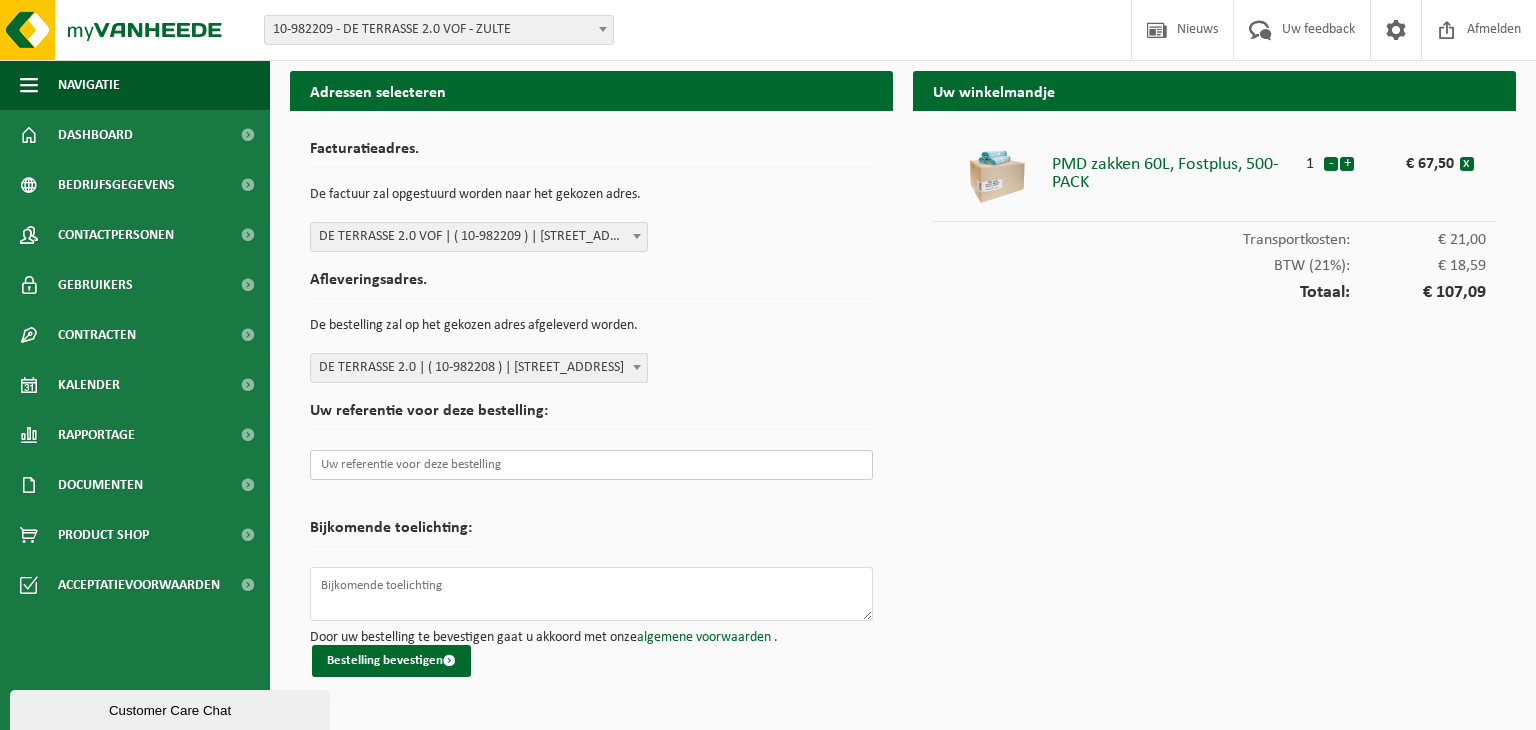 click at bounding box center [591, 465] 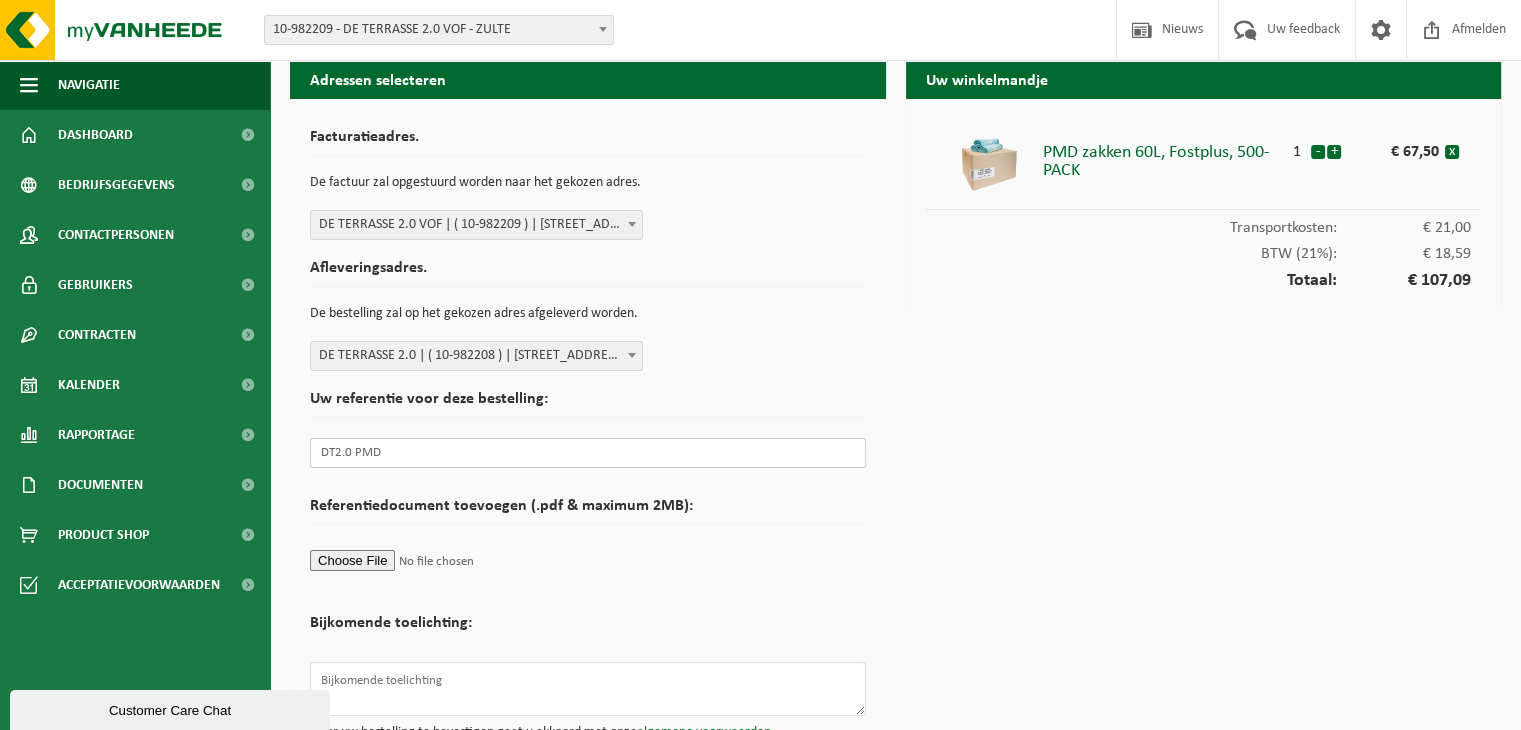 scroll, scrollTop: 80, scrollLeft: 0, axis: vertical 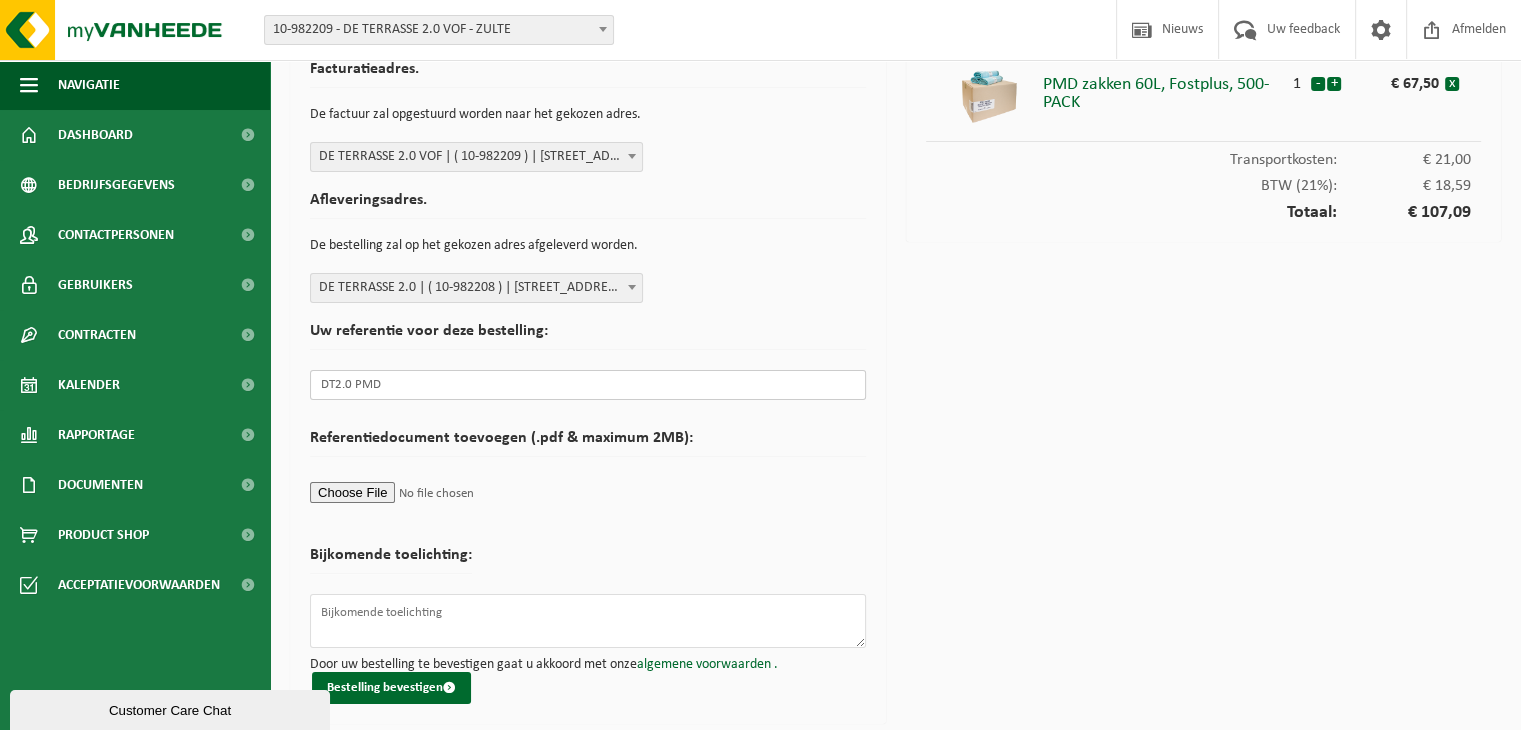 type on "DT2.0 PMD" 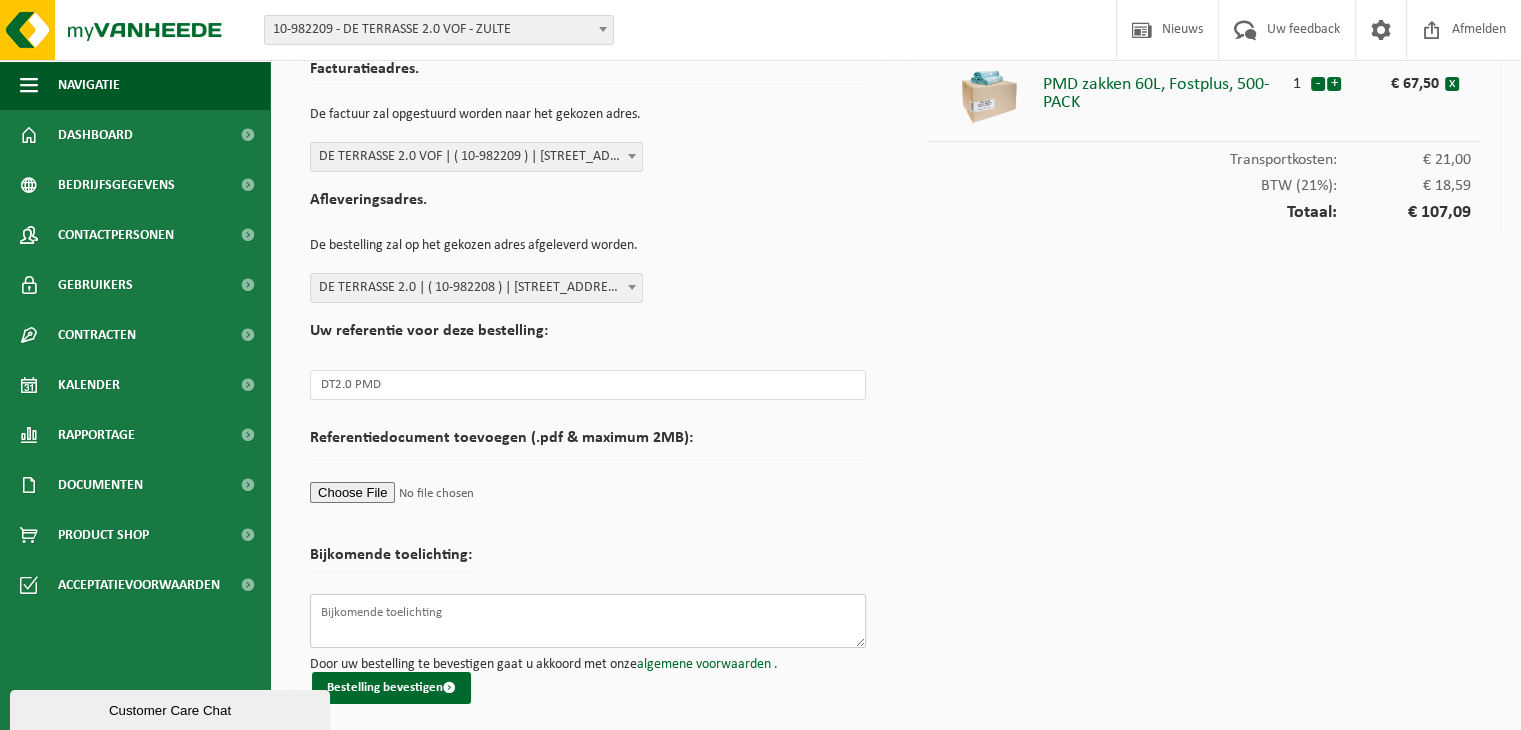 click at bounding box center (588, 621) 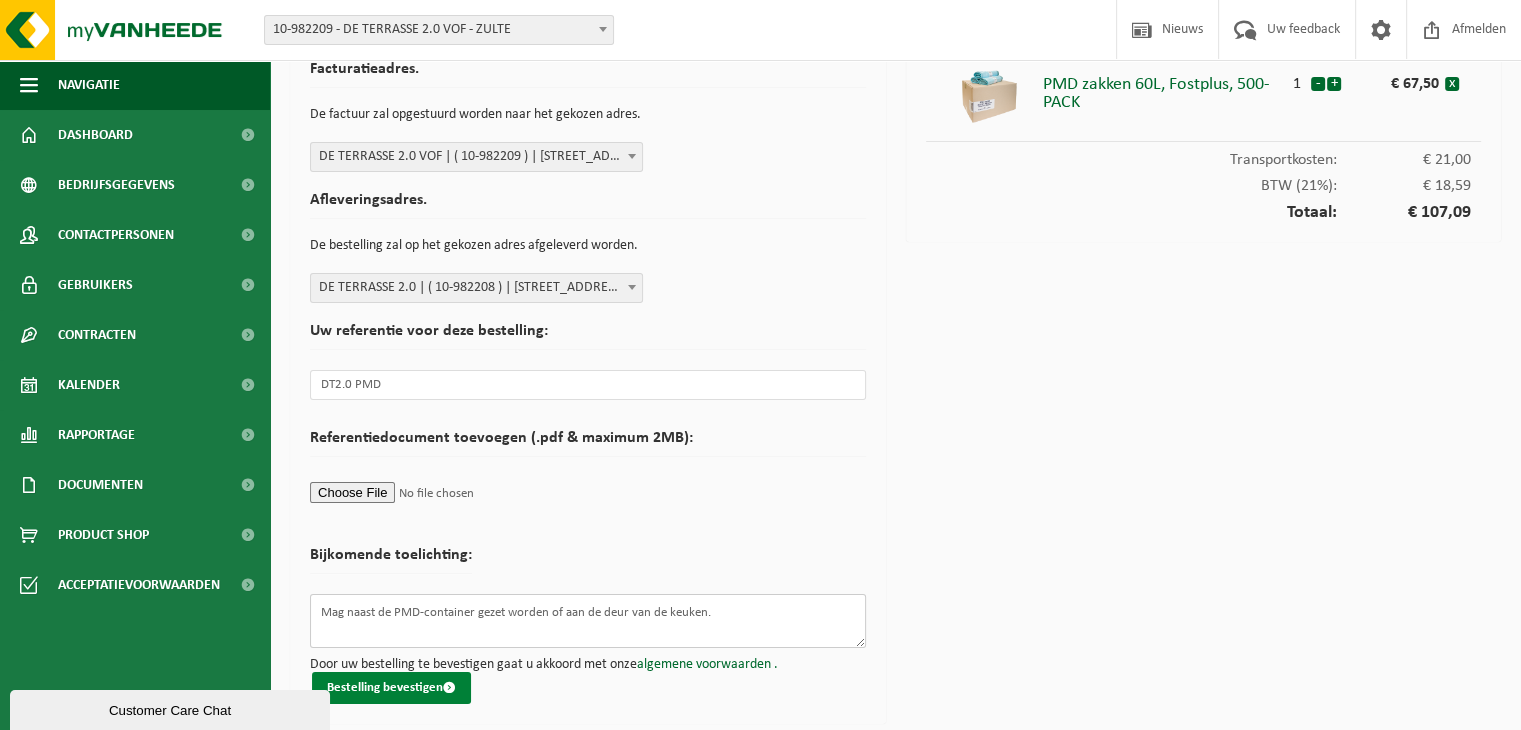 type on "Mag naast de PMD-container gezet worden of aan de deur van de keuken." 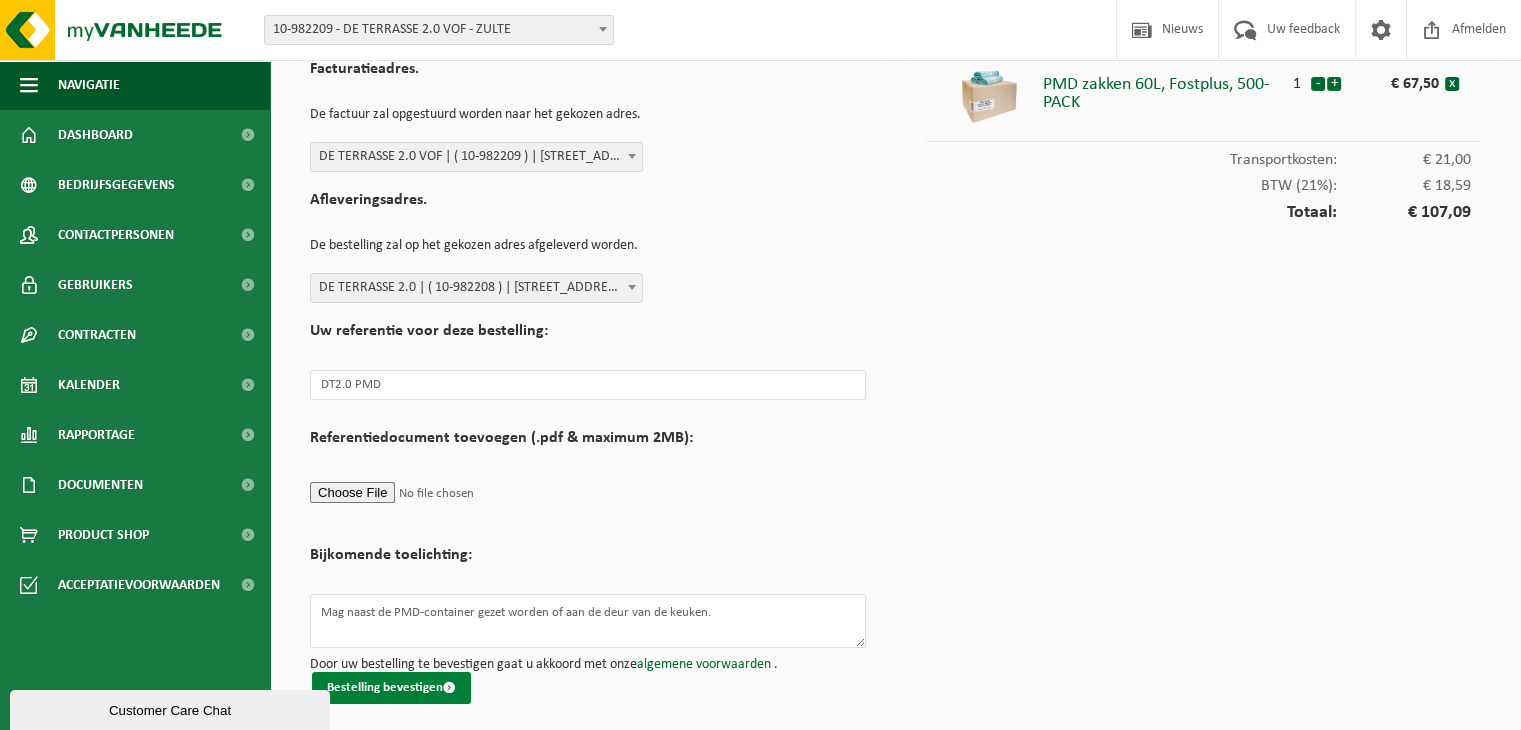 click on "Bestelling bevestigen" at bounding box center (391, 688) 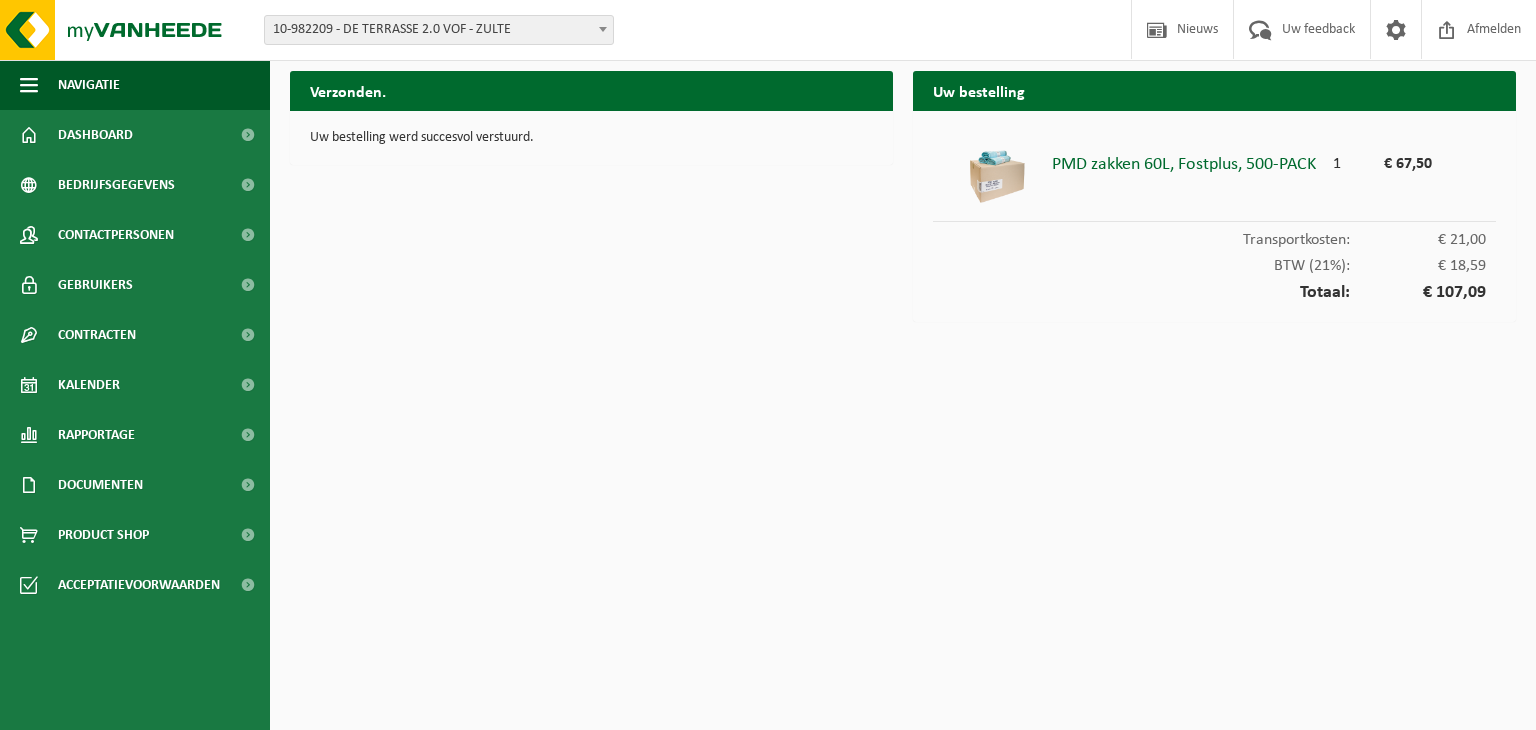 scroll, scrollTop: 0, scrollLeft: 0, axis: both 